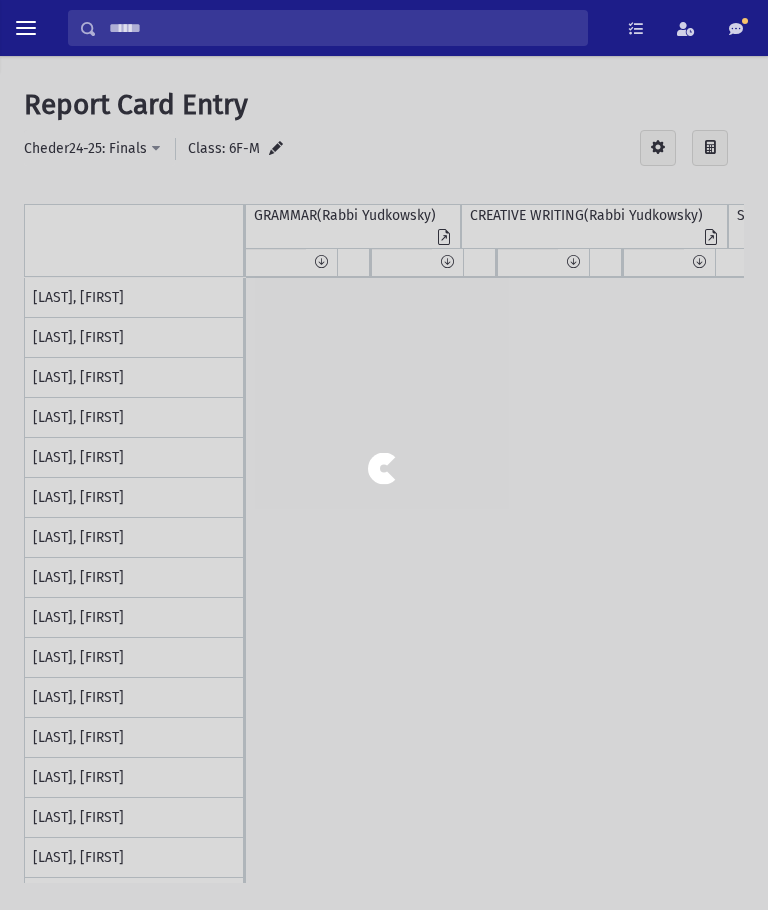 scroll, scrollTop: 0, scrollLeft: 0, axis: both 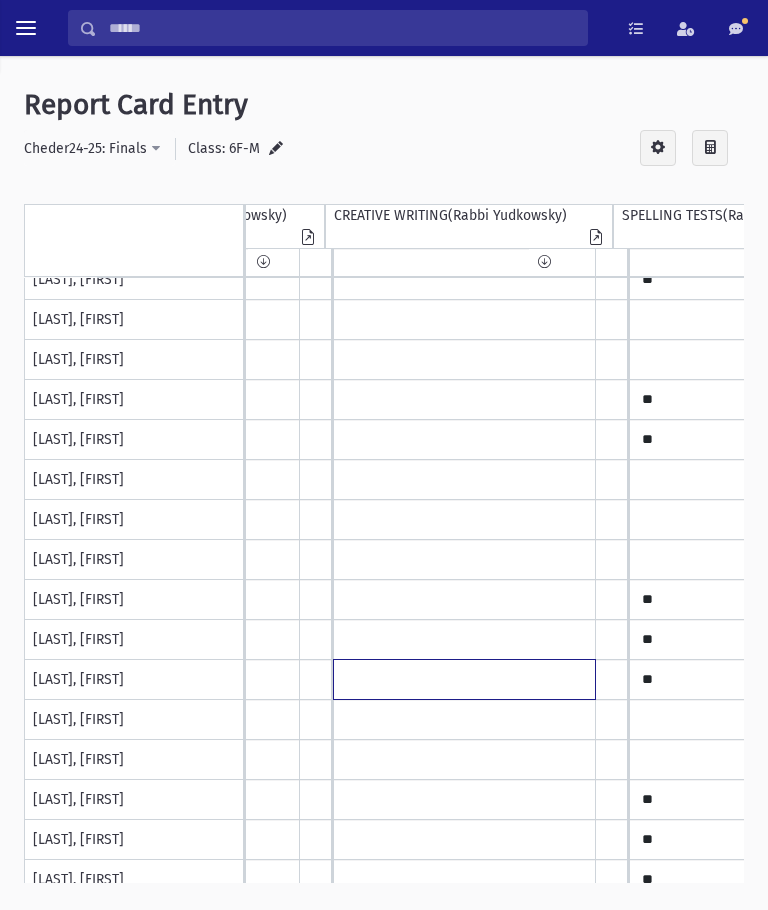 click at bounding box center [198, 280] 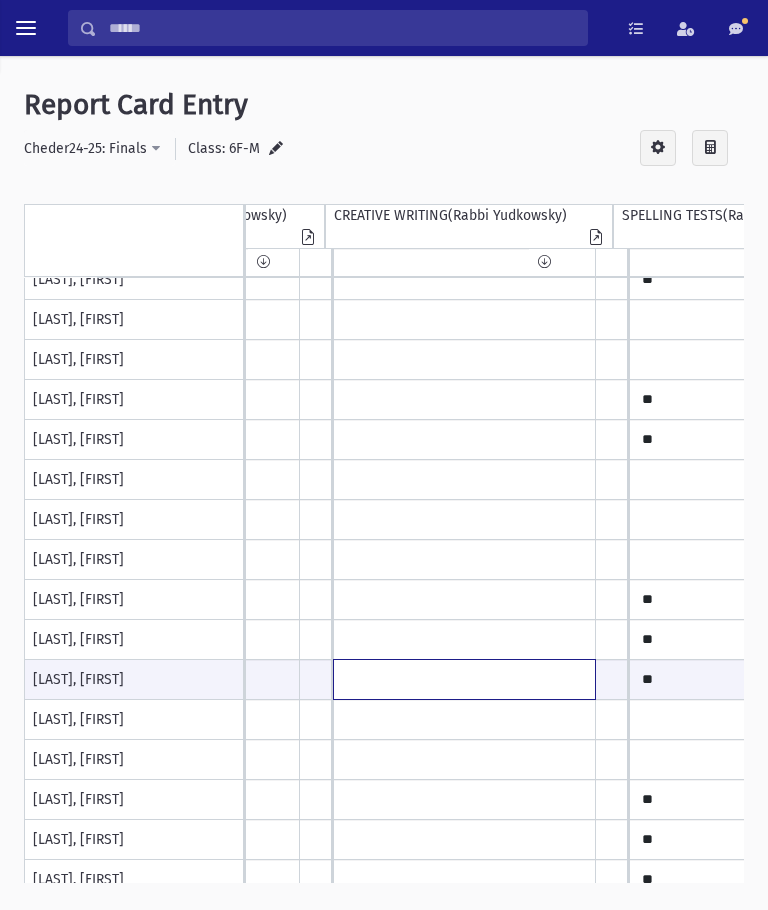 scroll, scrollTop: 28, scrollLeft: 101, axis: both 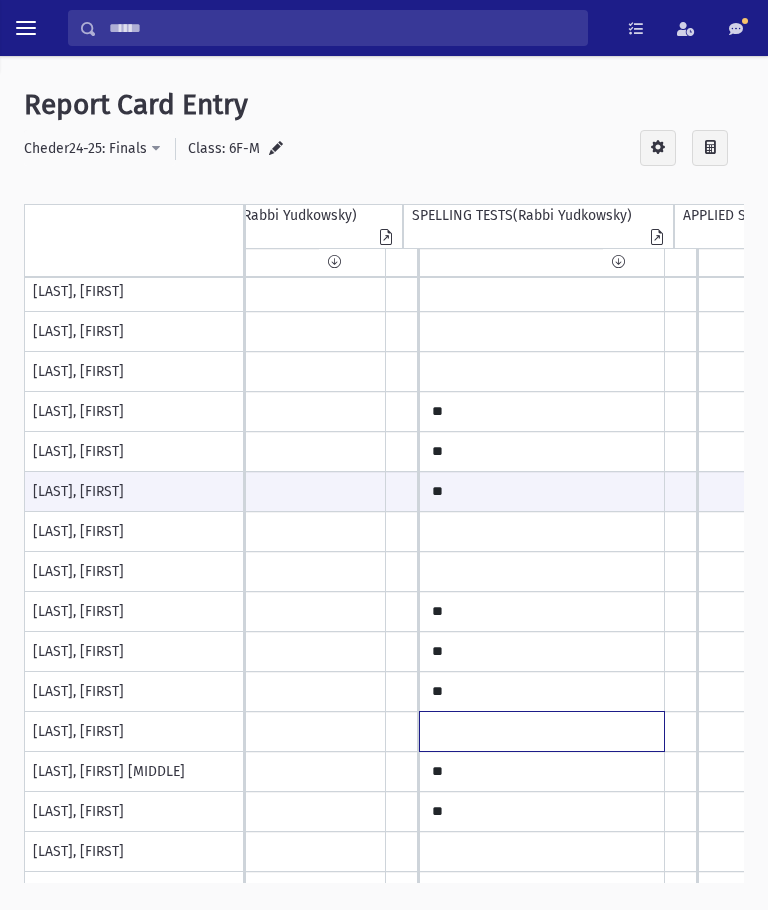 click at bounding box center (-12, 92) 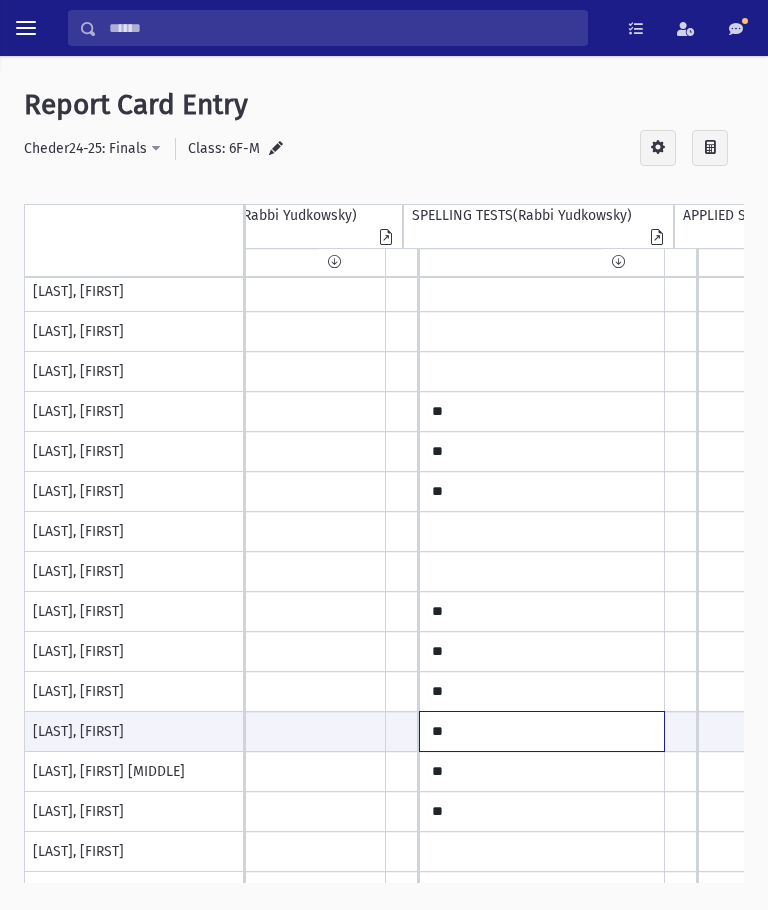 type on "**" 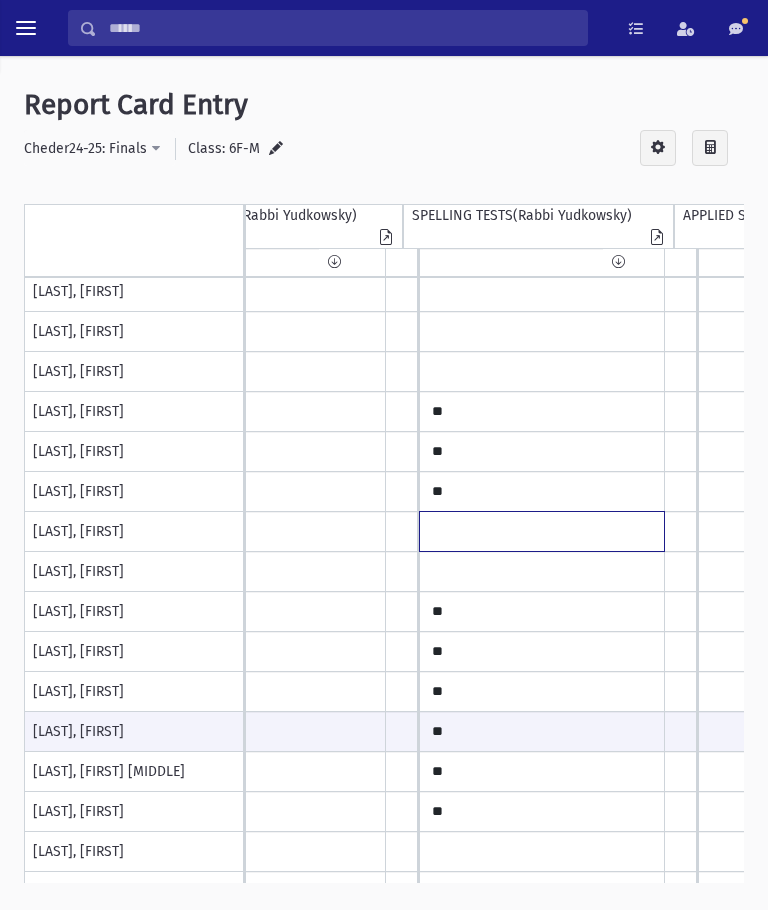 click at bounding box center (-12, 92) 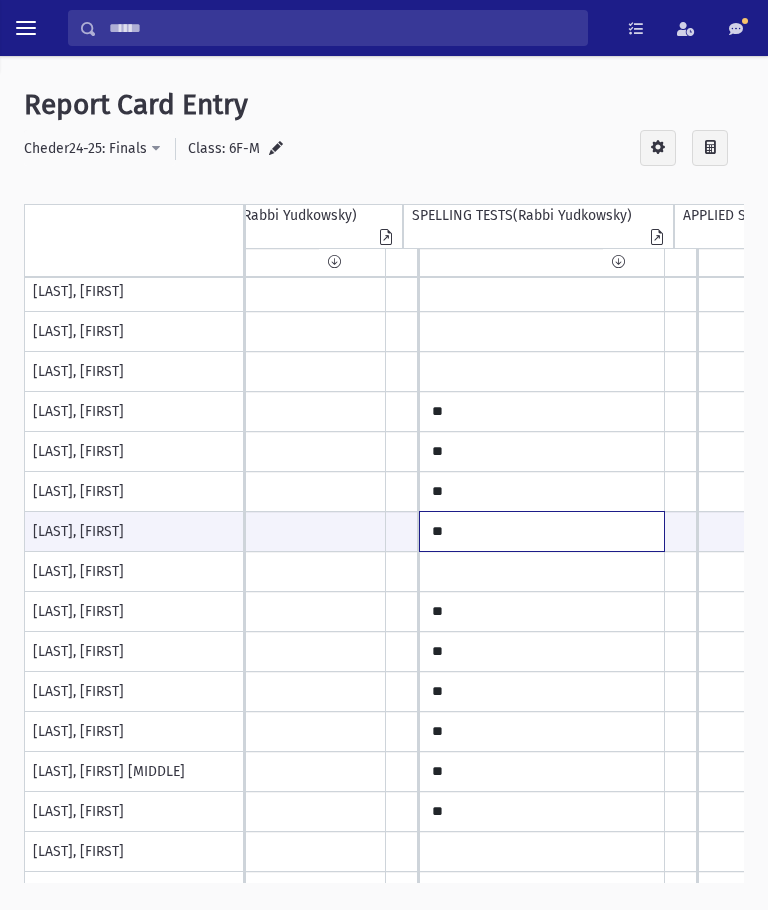 type on "**" 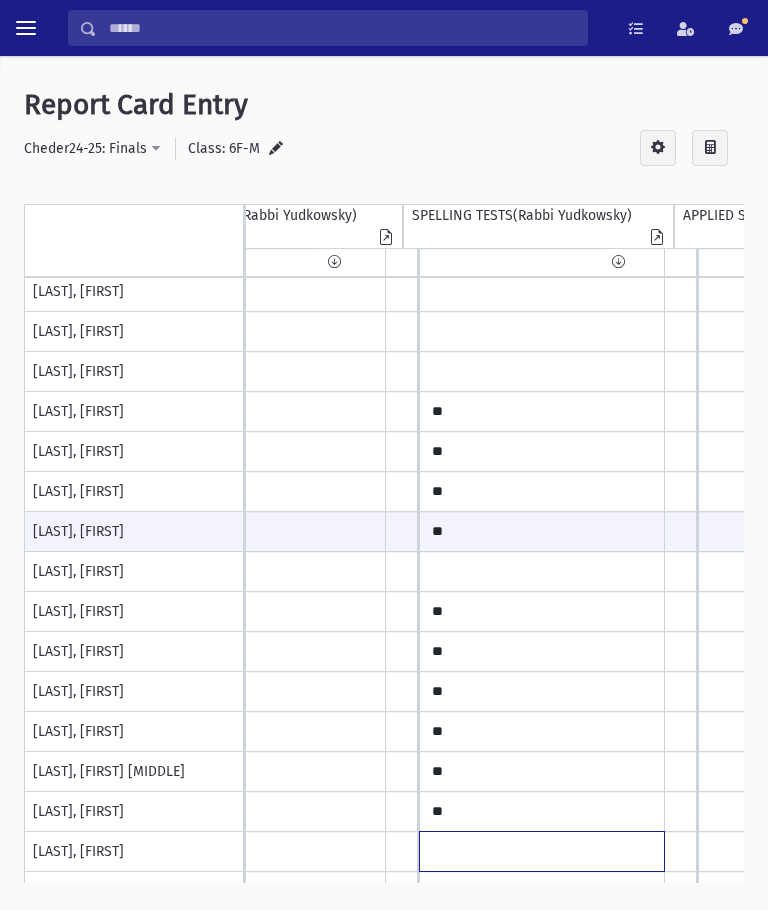 click at bounding box center [-12, 92] 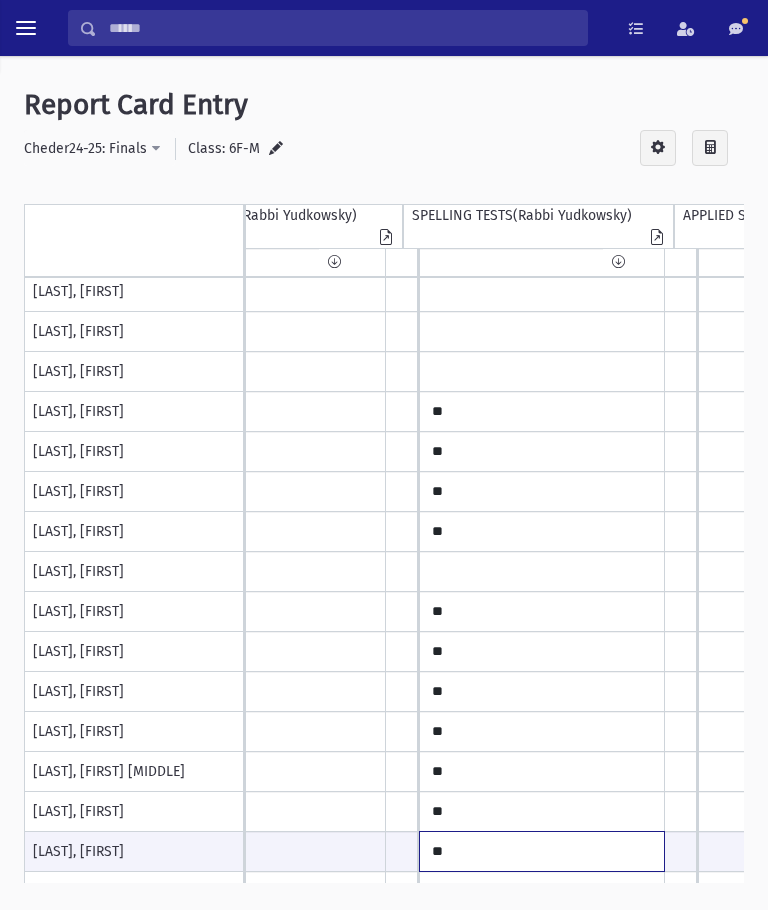 type on "**" 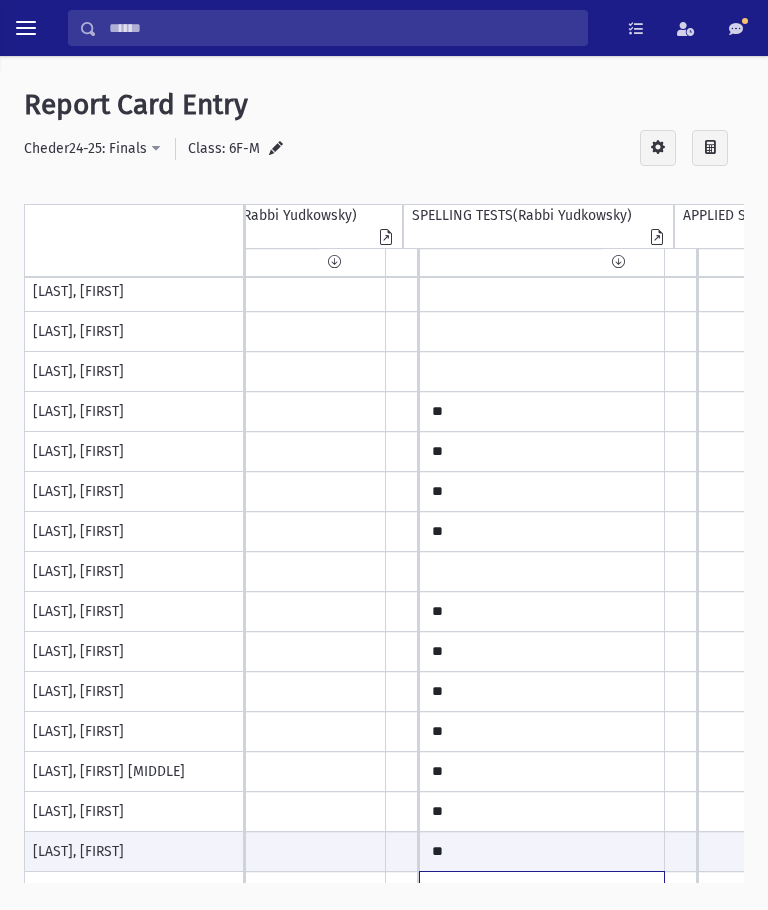 click at bounding box center (-12, 92) 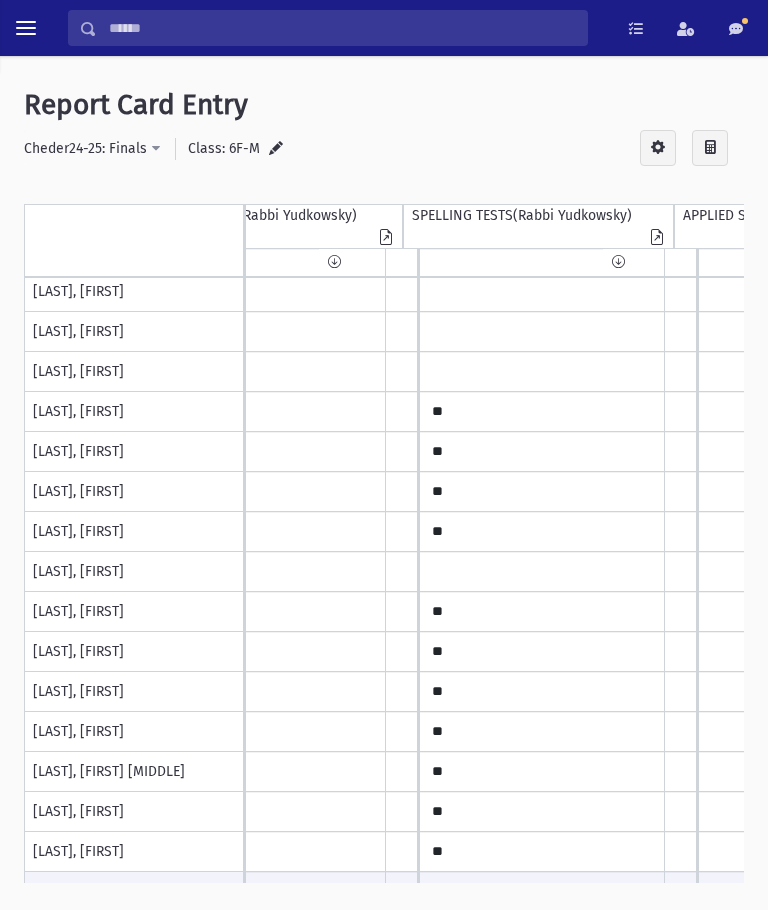 scroll, scrollTop: 124, scrollLeft: 342, axis: both 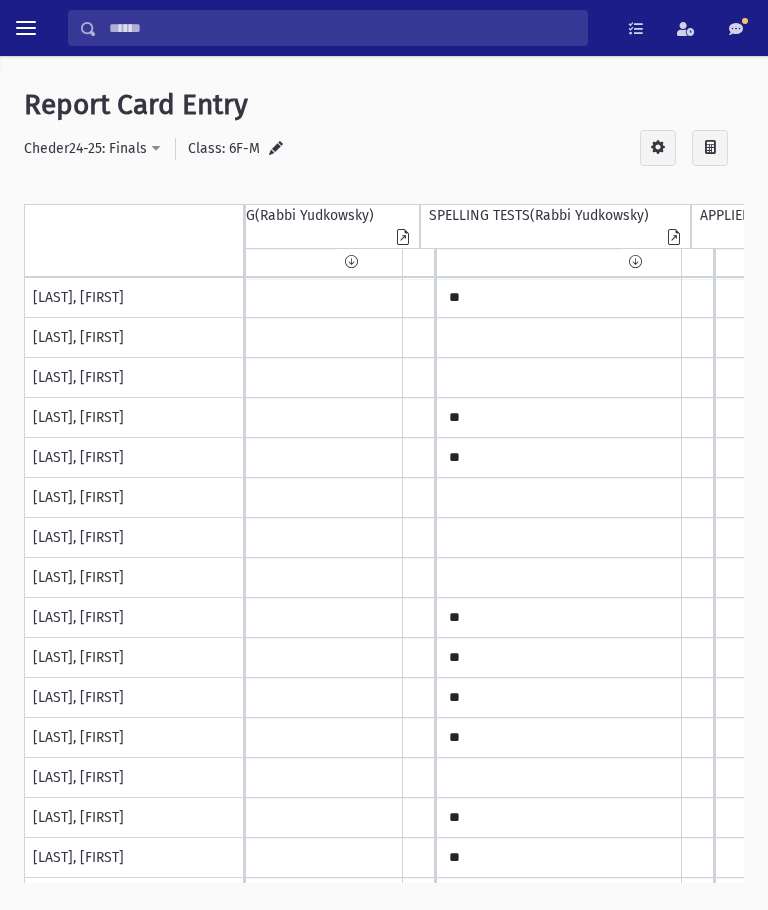 type on "**" 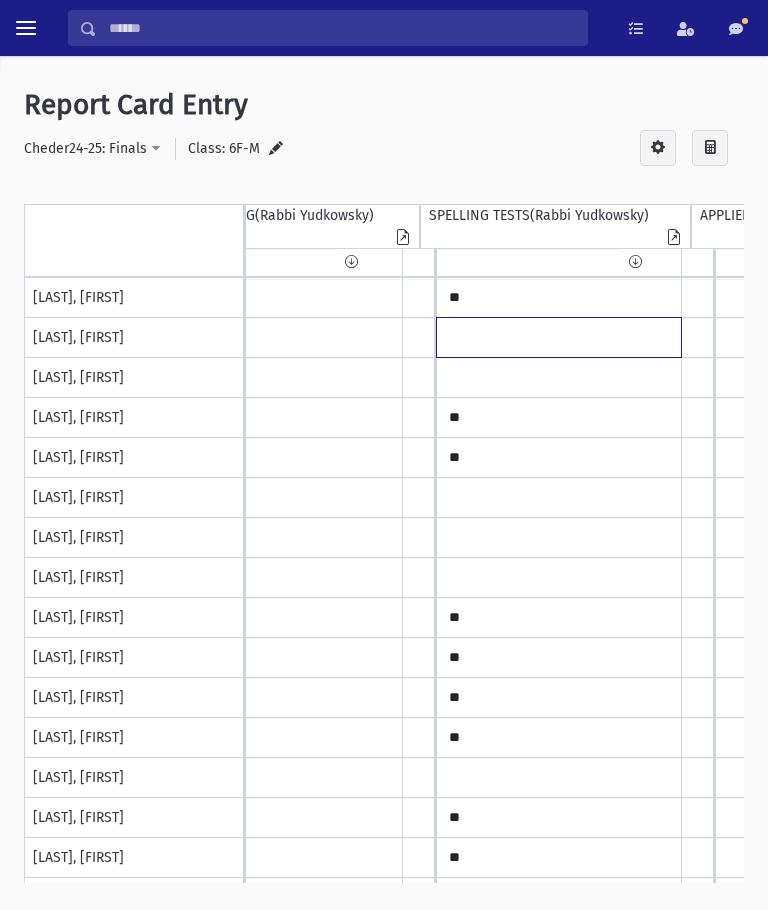 click at bounding box center (5, 298) 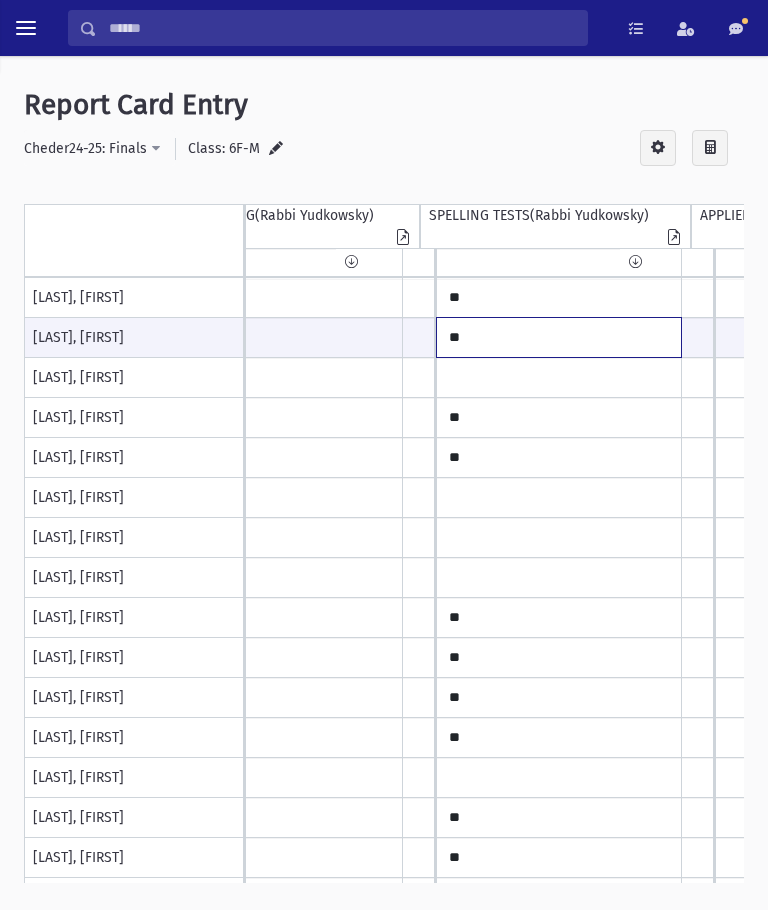 type on "**" 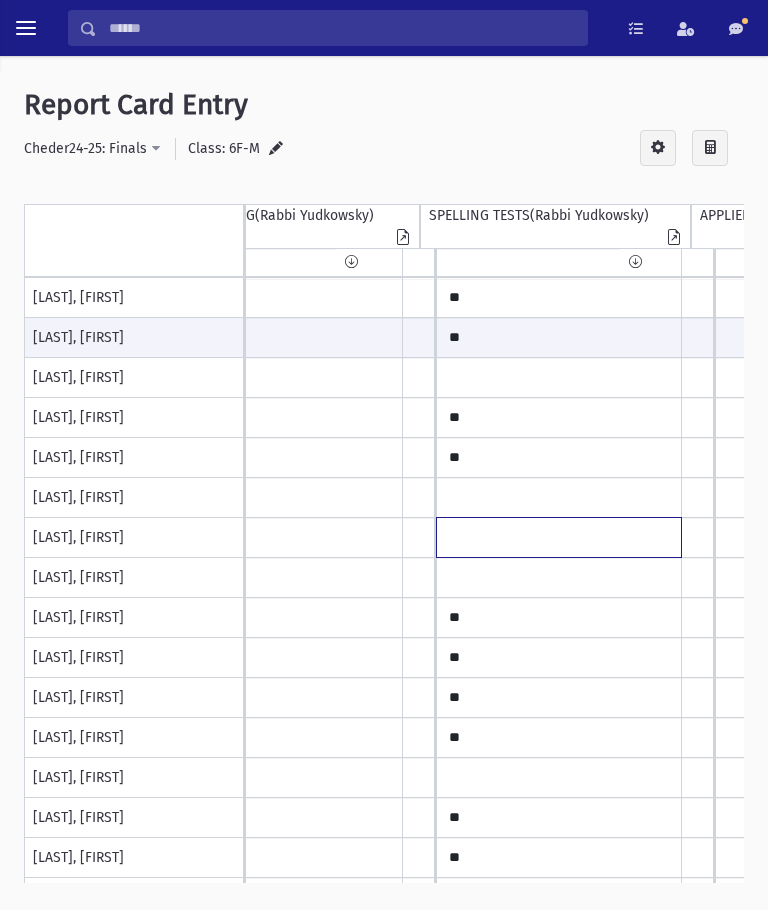 click at bounding box center [5, 298] 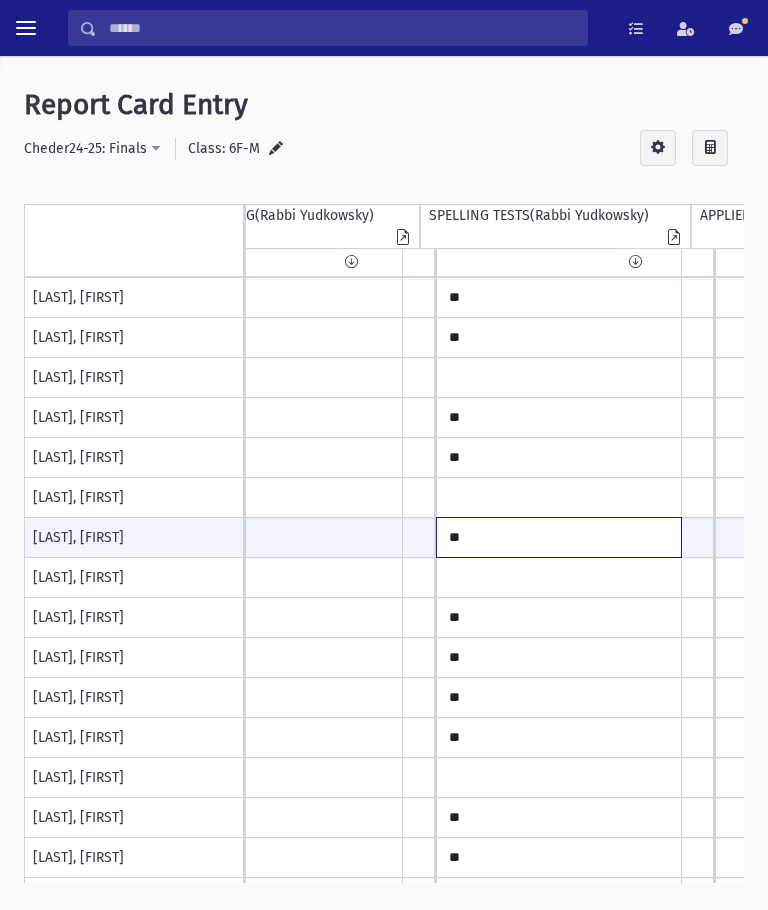 type on "**" 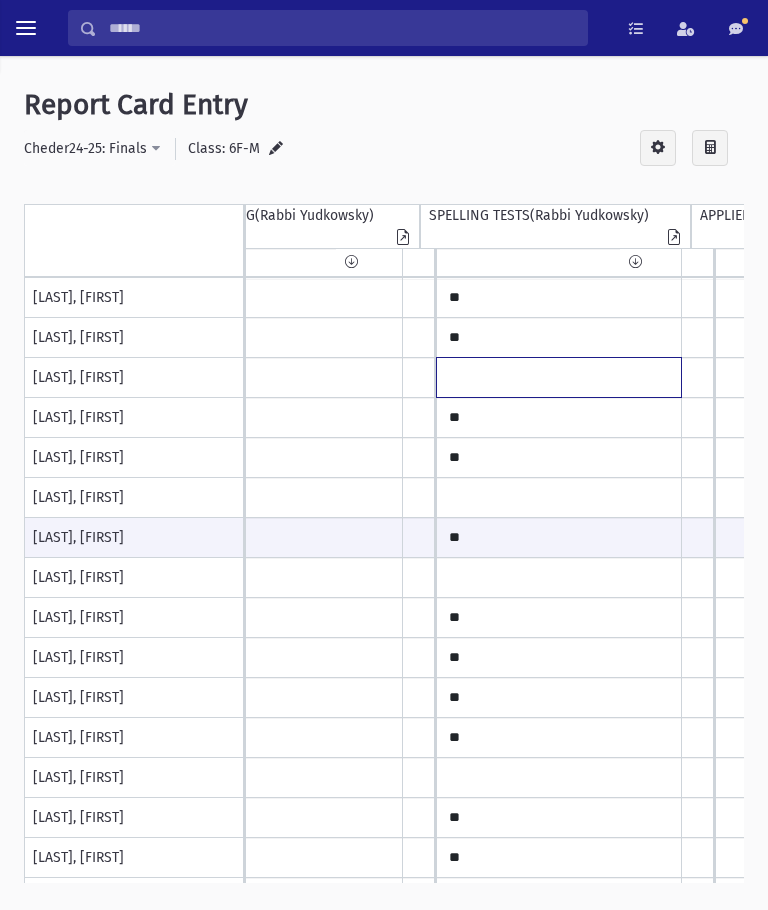 click at bounding box center [5, 298] 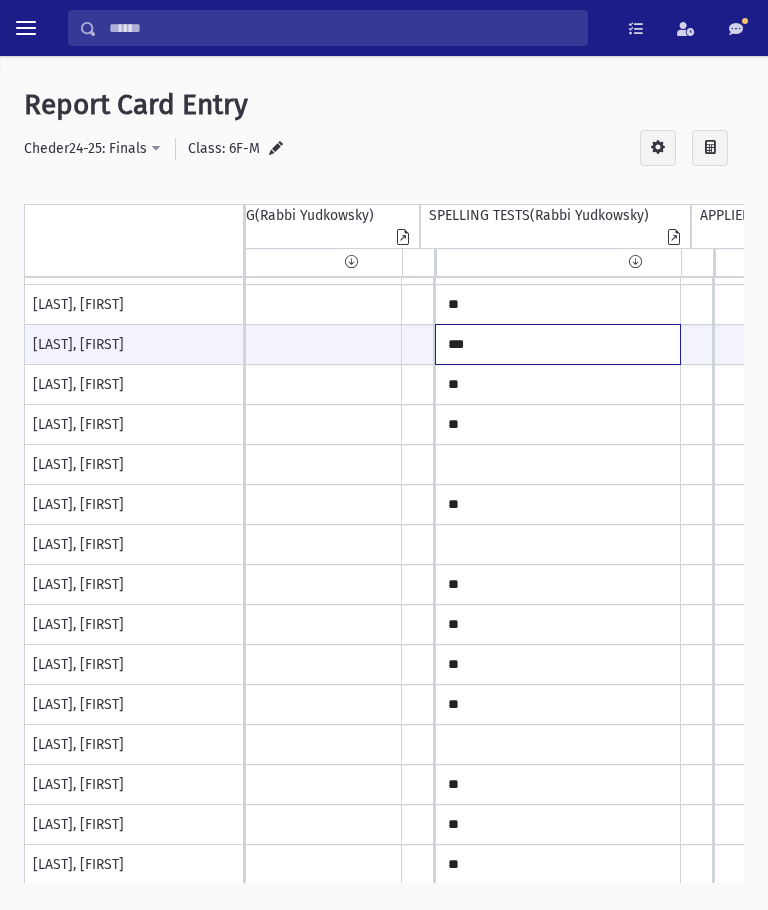 scroll, scrollTop: 214, scrollLeft: 343, axis: both 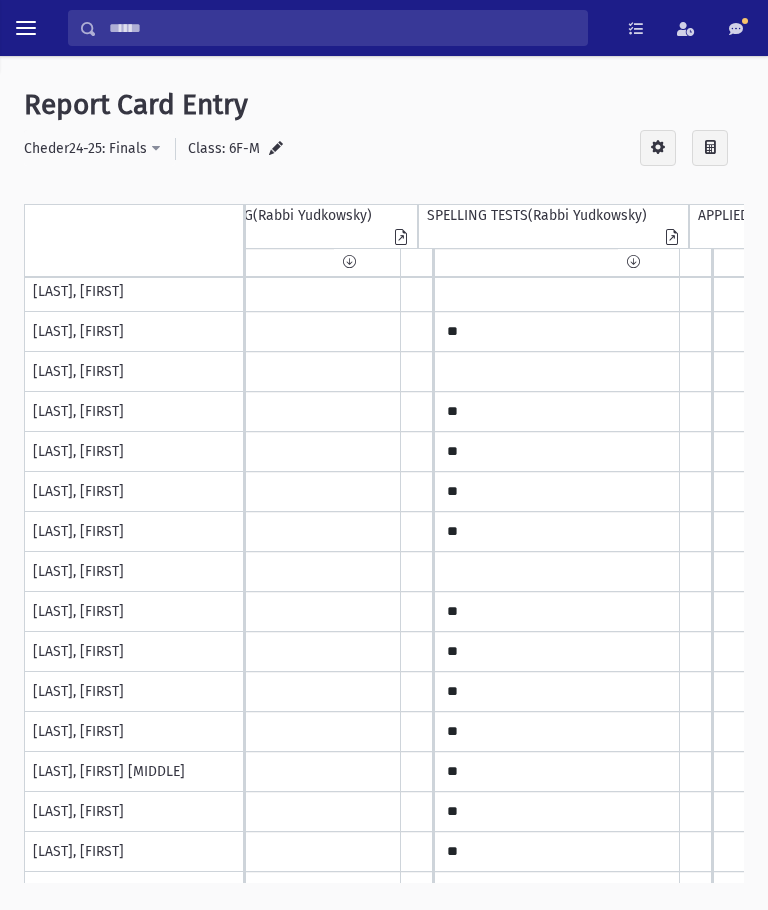 type on "***" 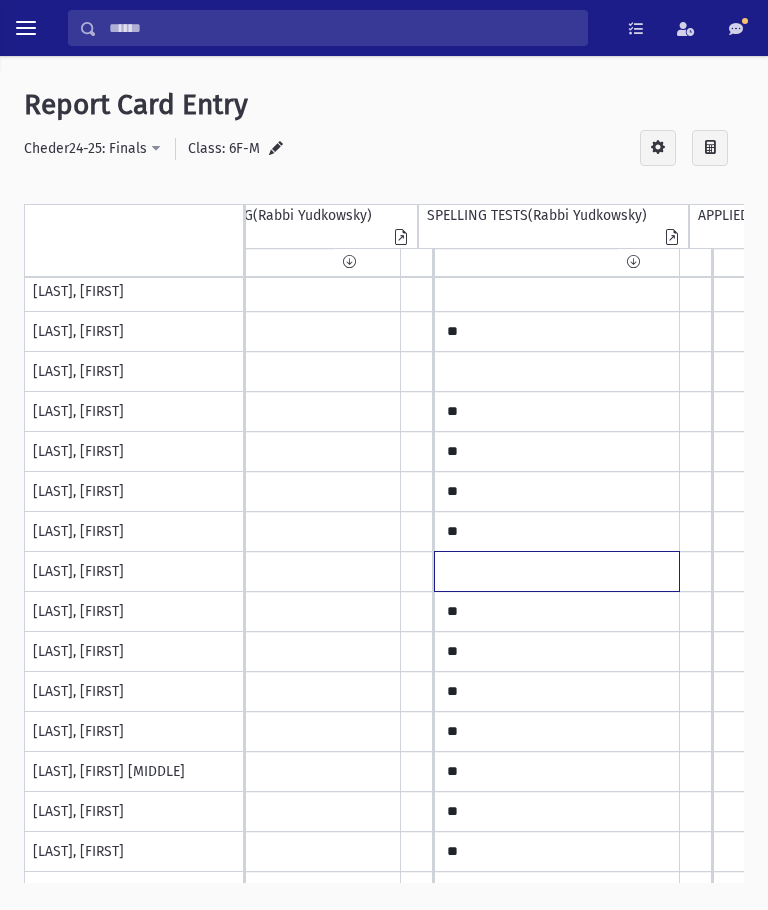 click at bounding box center (3, 92) 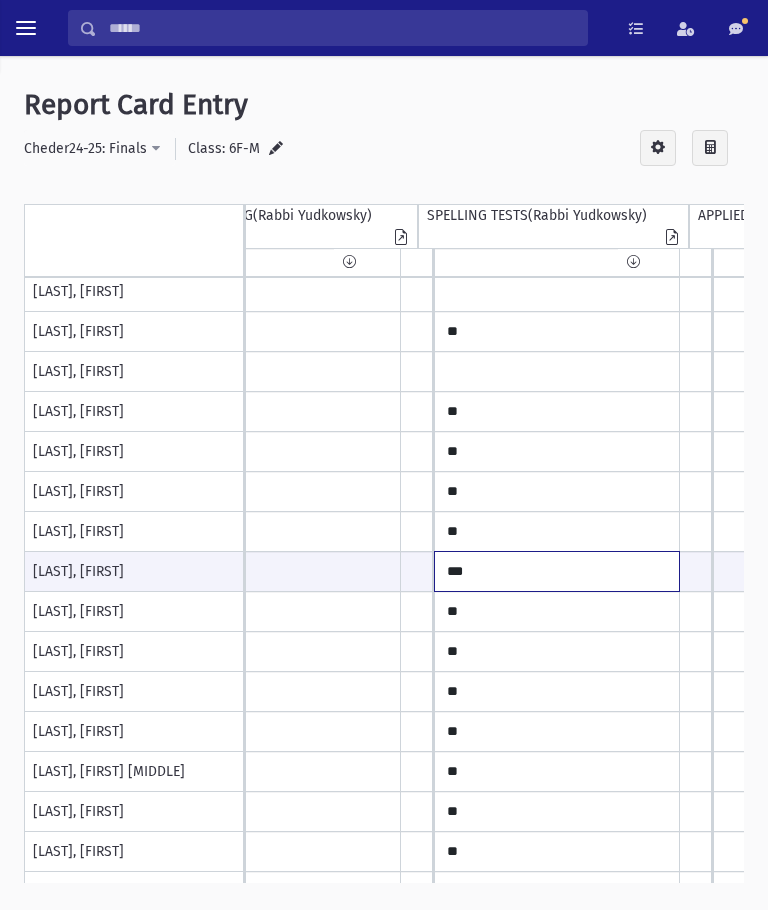 type on "***" 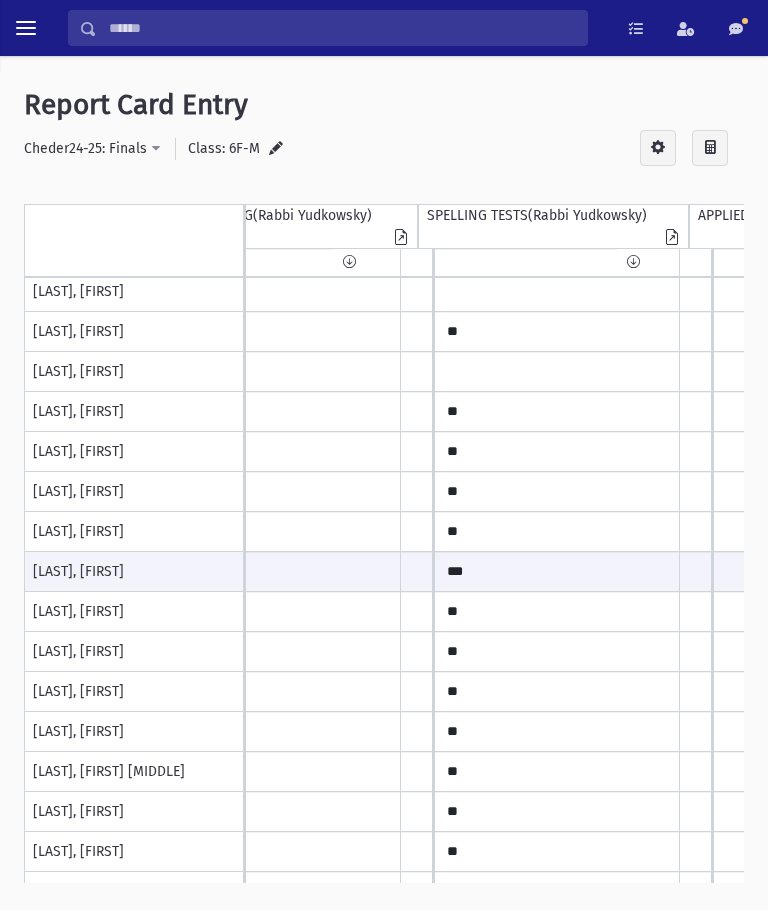 click at bounding box center (3, 92) 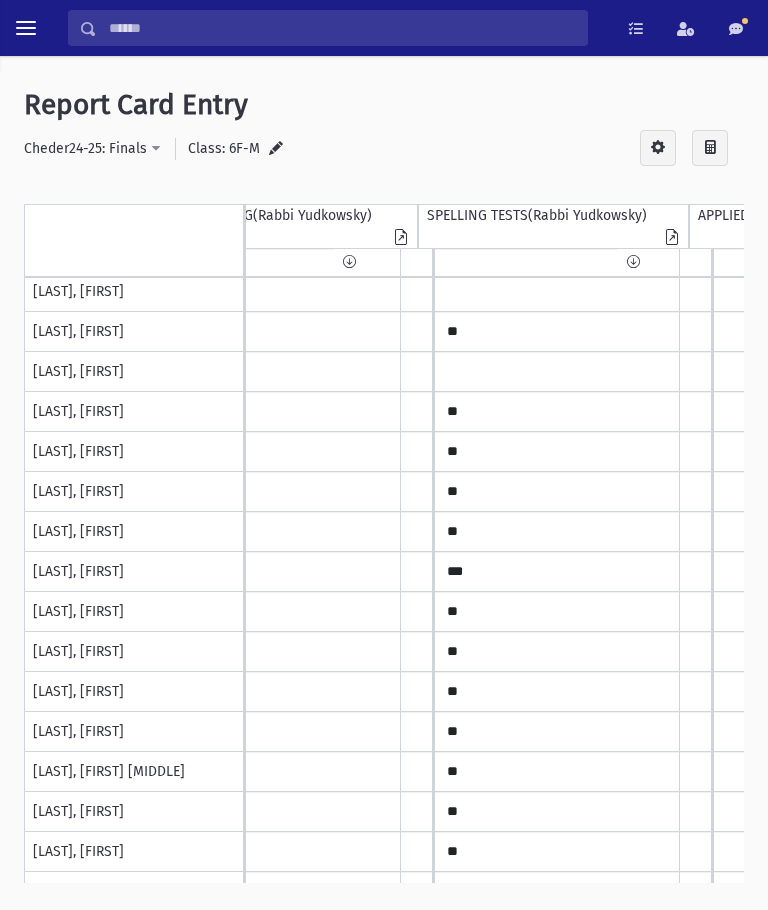 scroll, scrollTop: 207, scrollLeft: 300, axis: both 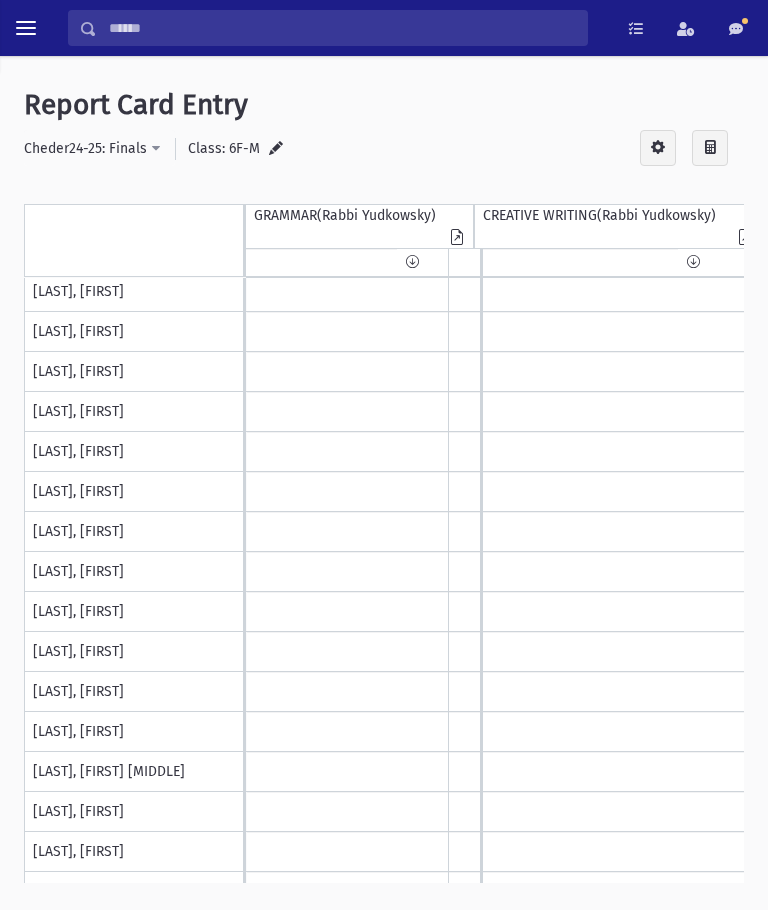 type on "***" 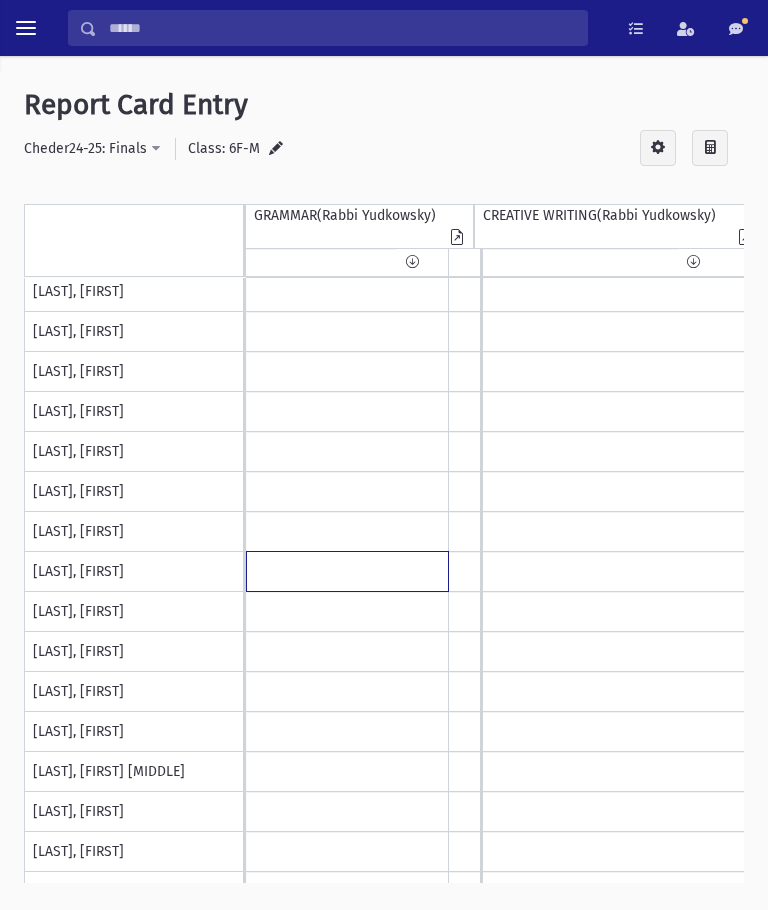 click at bounding box center (347, 92) 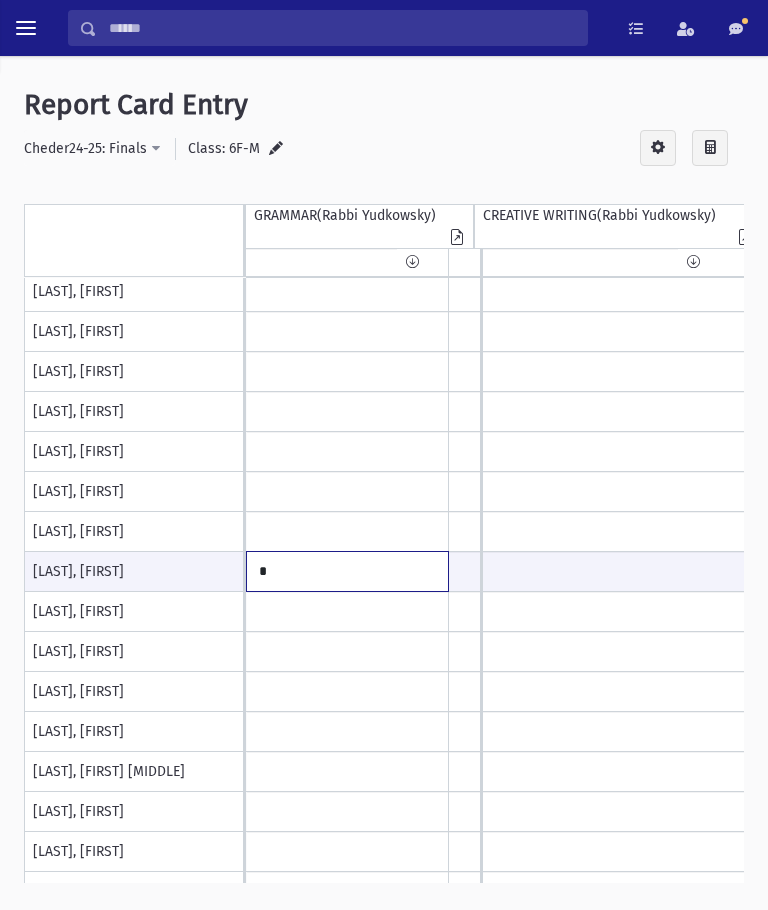 scroll, scrollTop: 206, scrollLeft: 0, axis: vertical 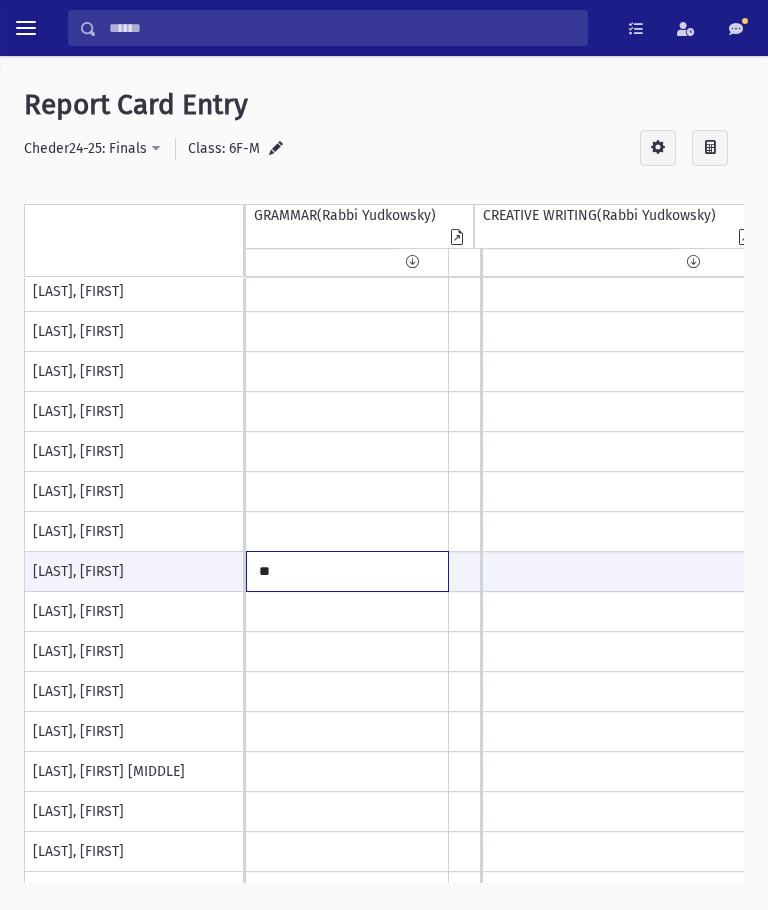 type on "**" 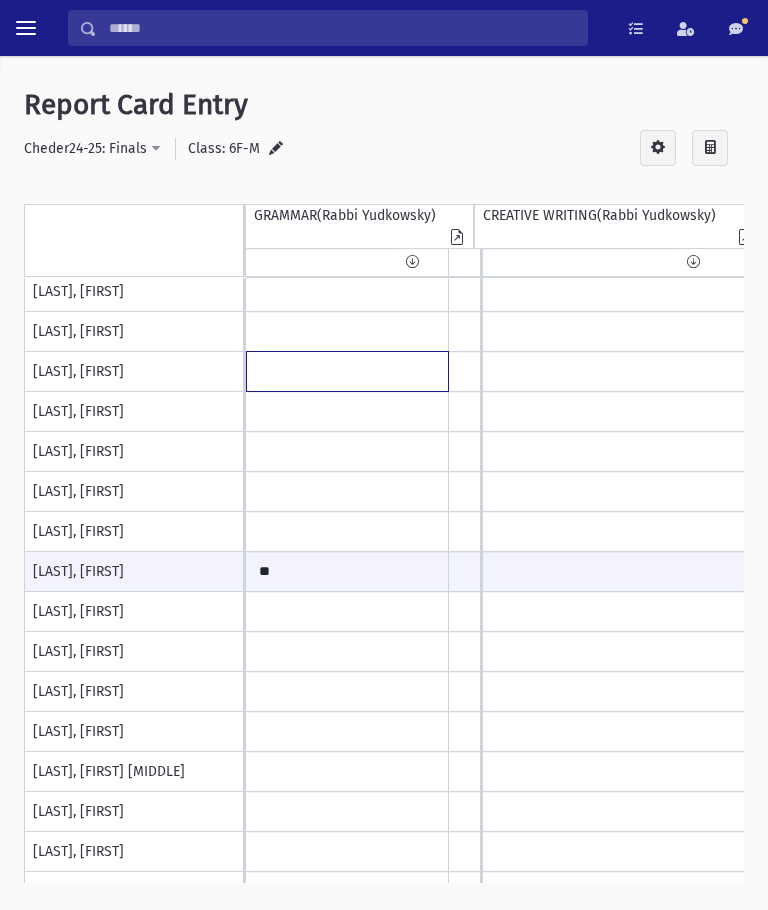 click at bounding box center [347, 92] 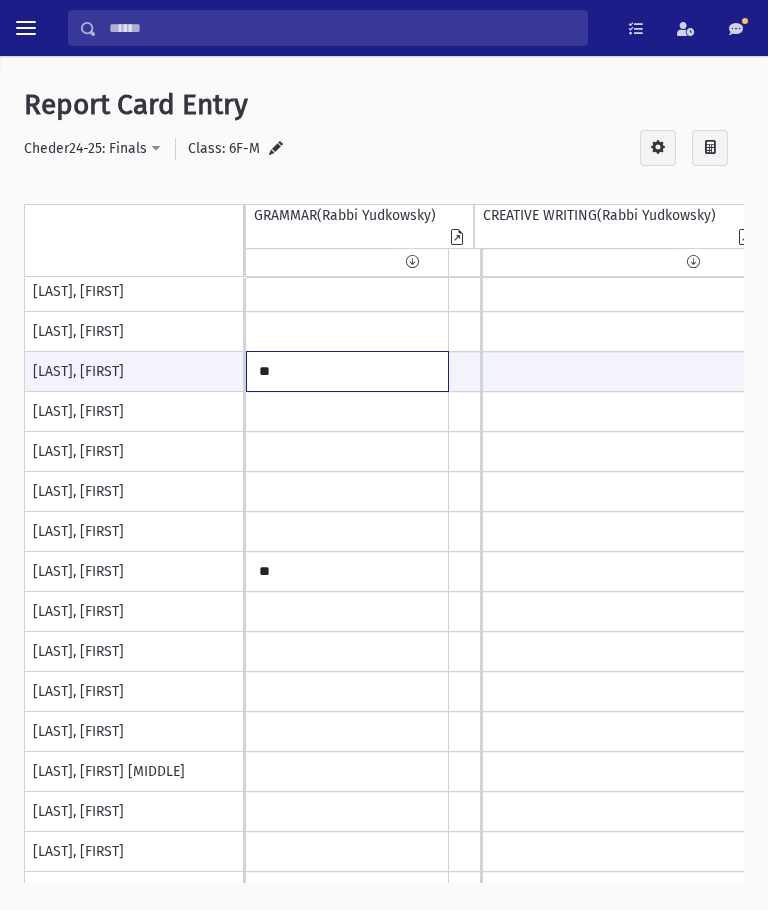 type on "**" 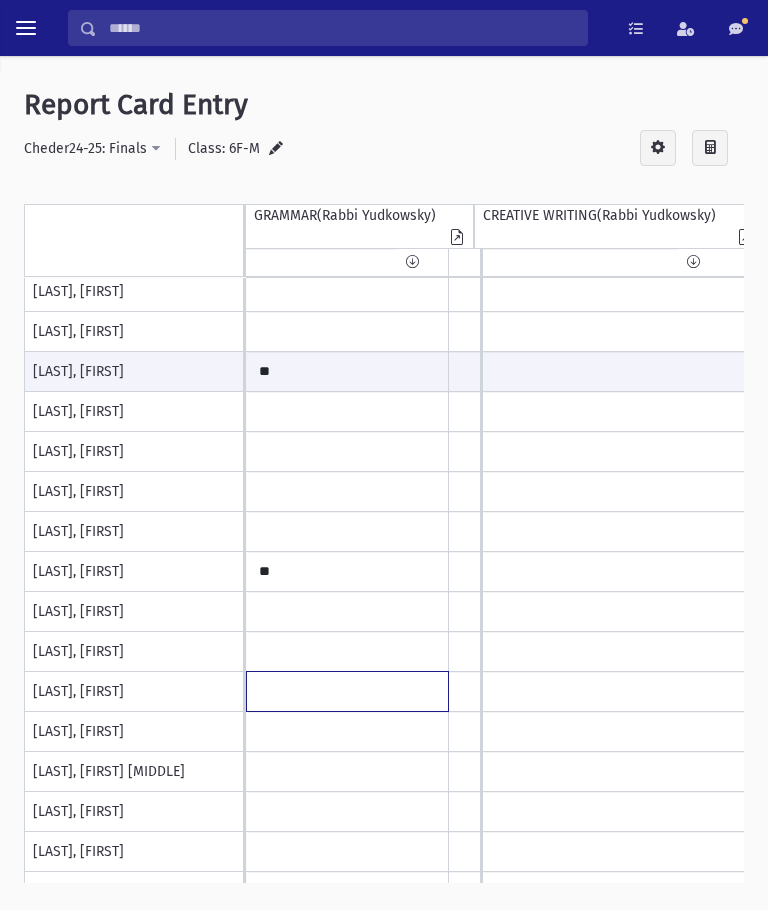 click at bounding box center (347, 92) 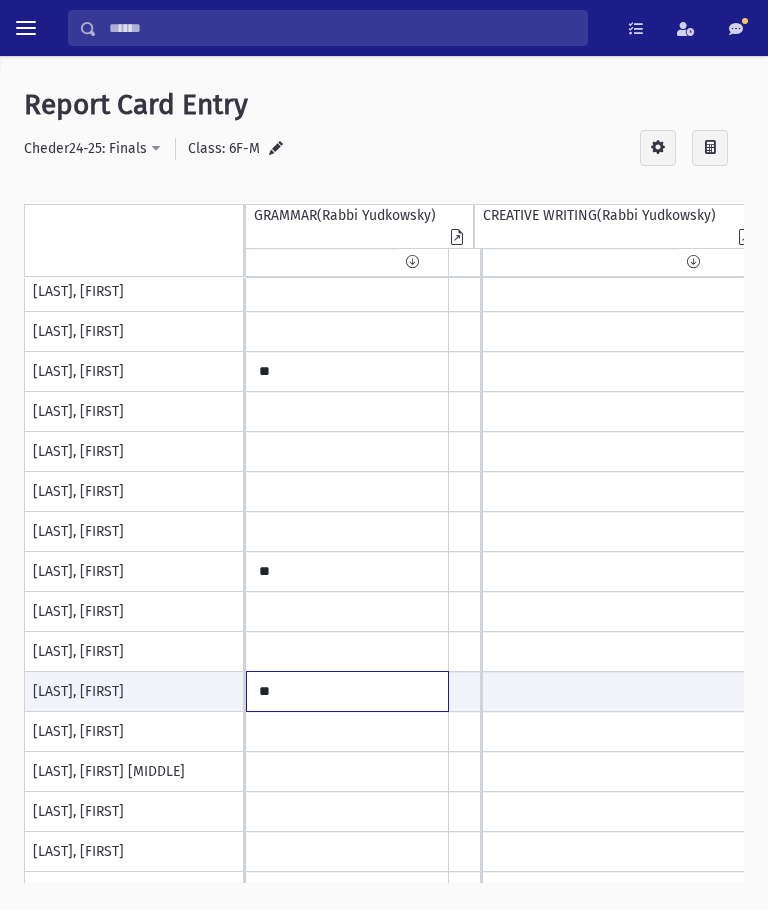 type on "**" 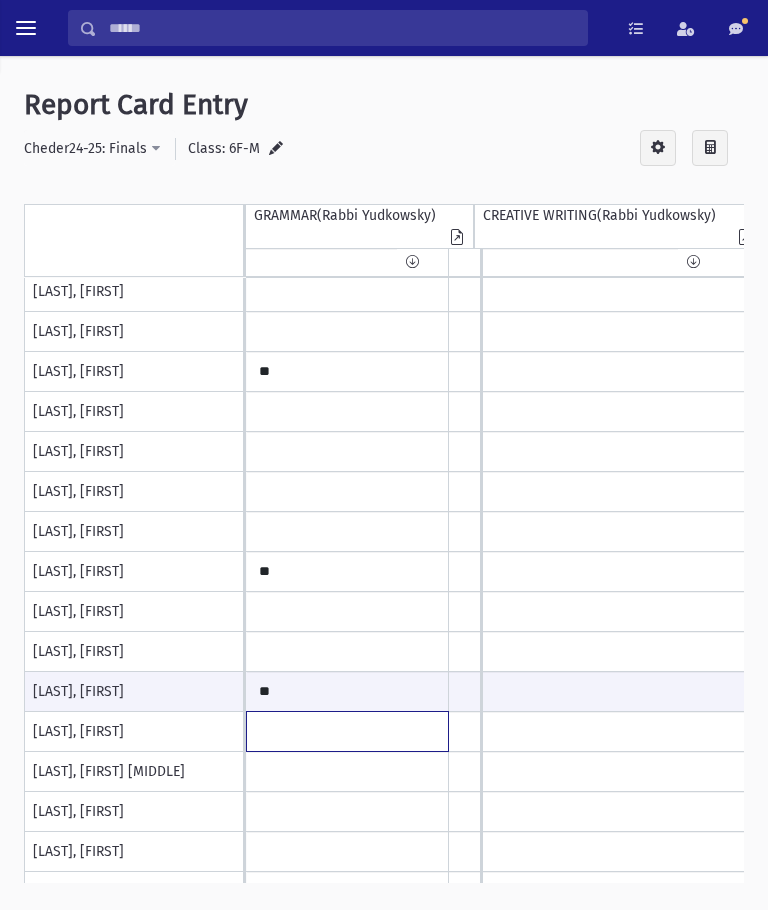 click at bounding box center [347, 92] 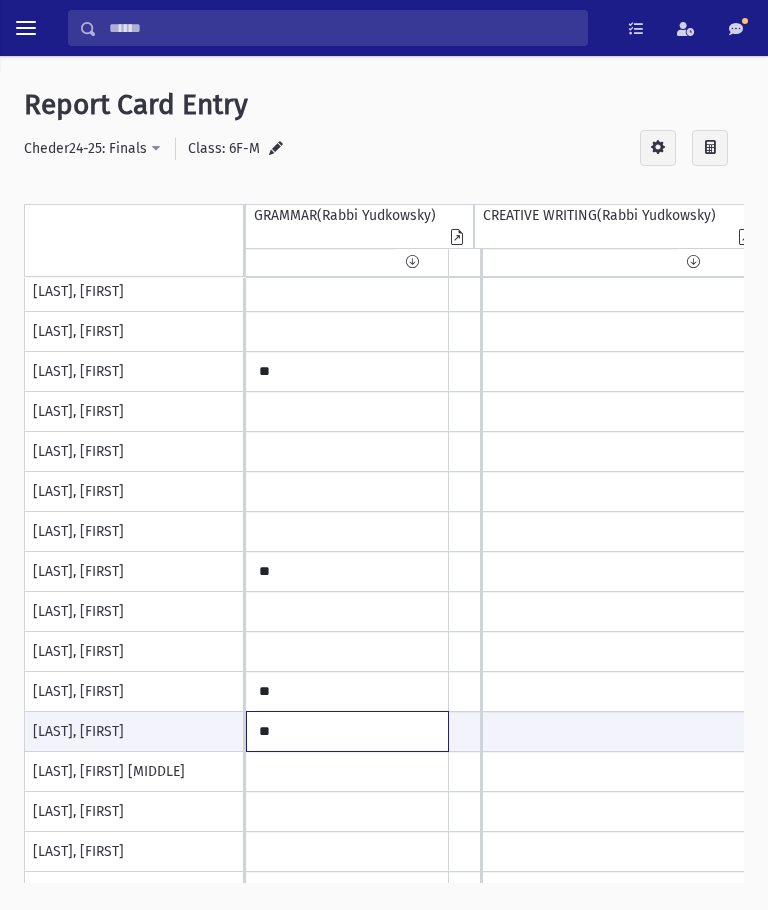 type on "**" 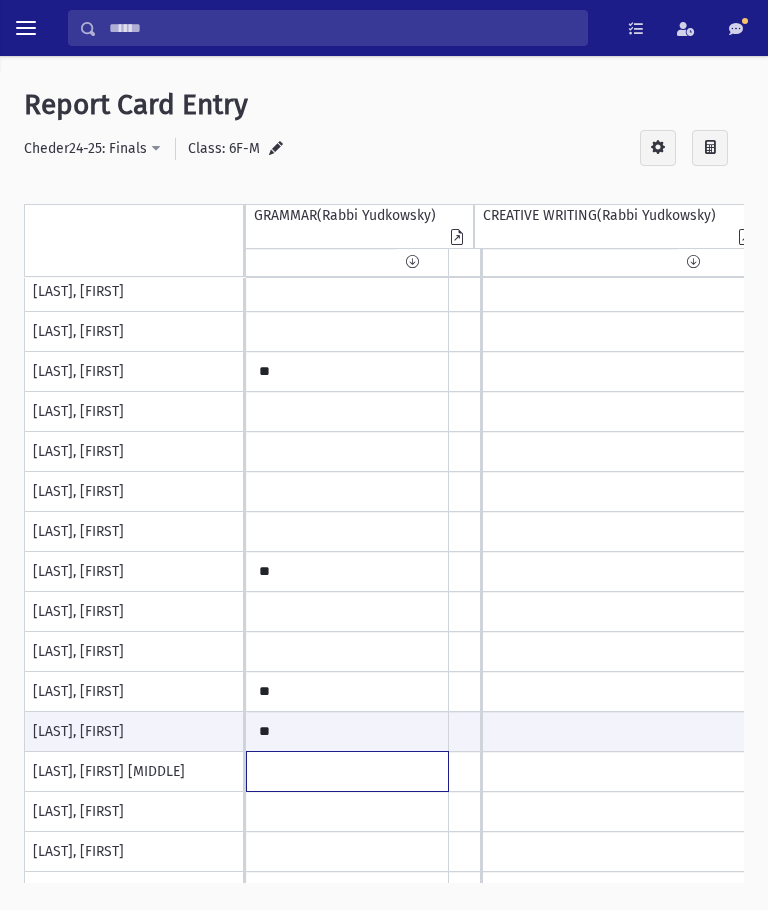 click at bounding box center (347, 92) 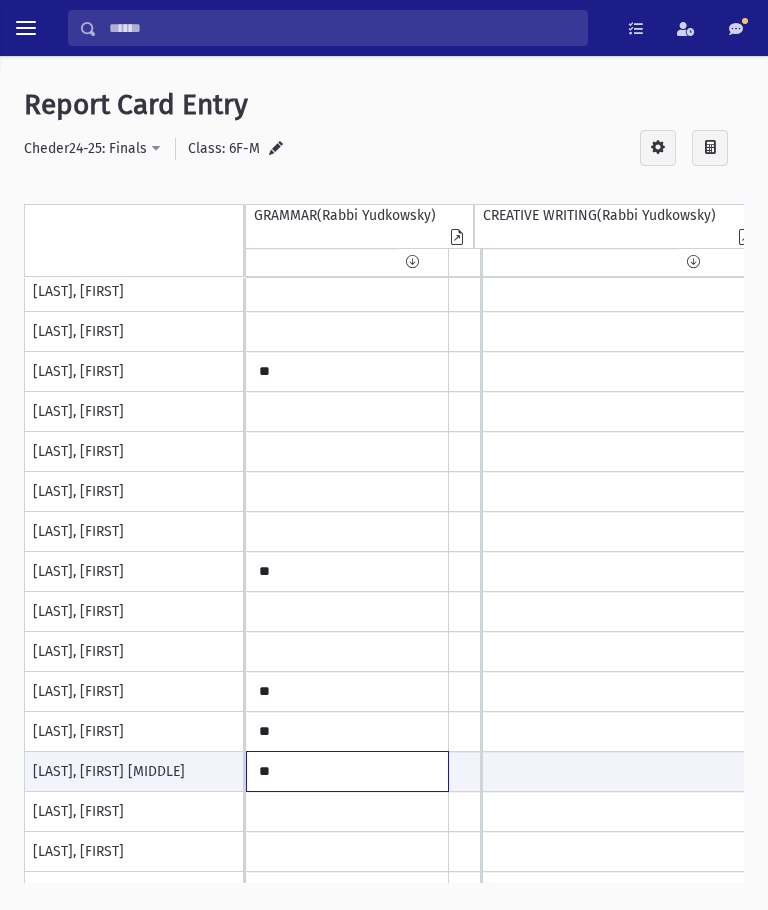 type on "**" 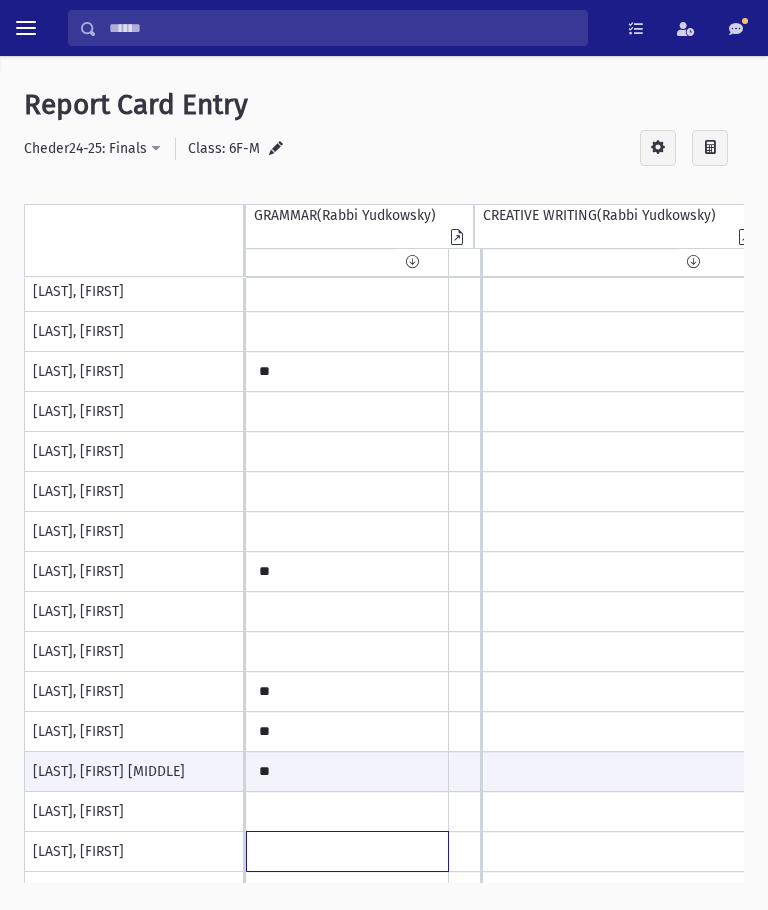 click at bounding box center [347, 92] 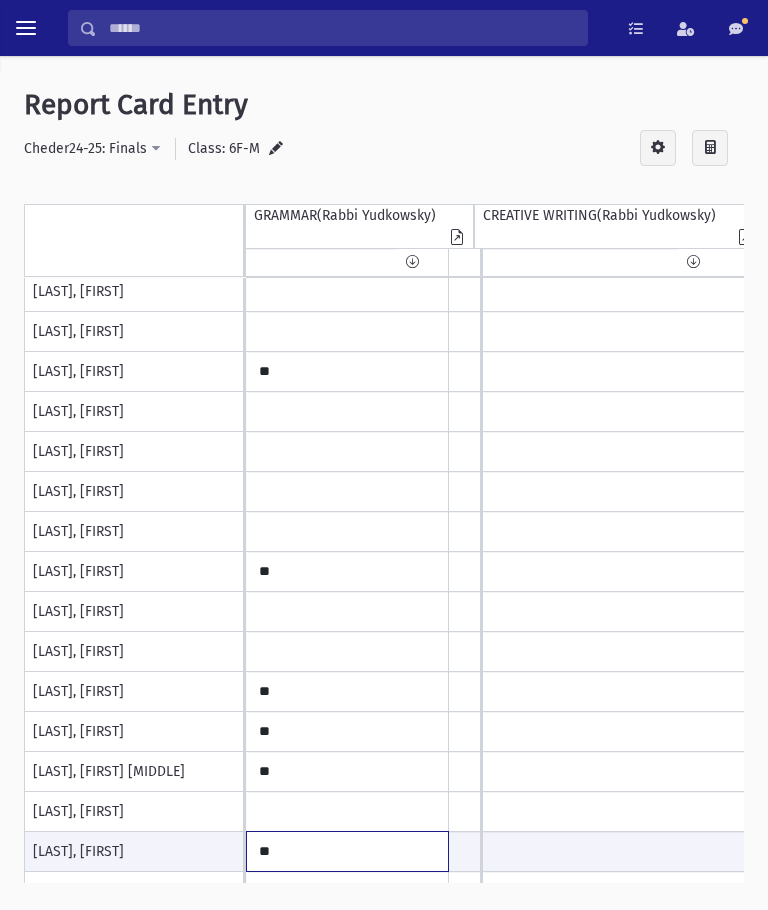 type on "**" 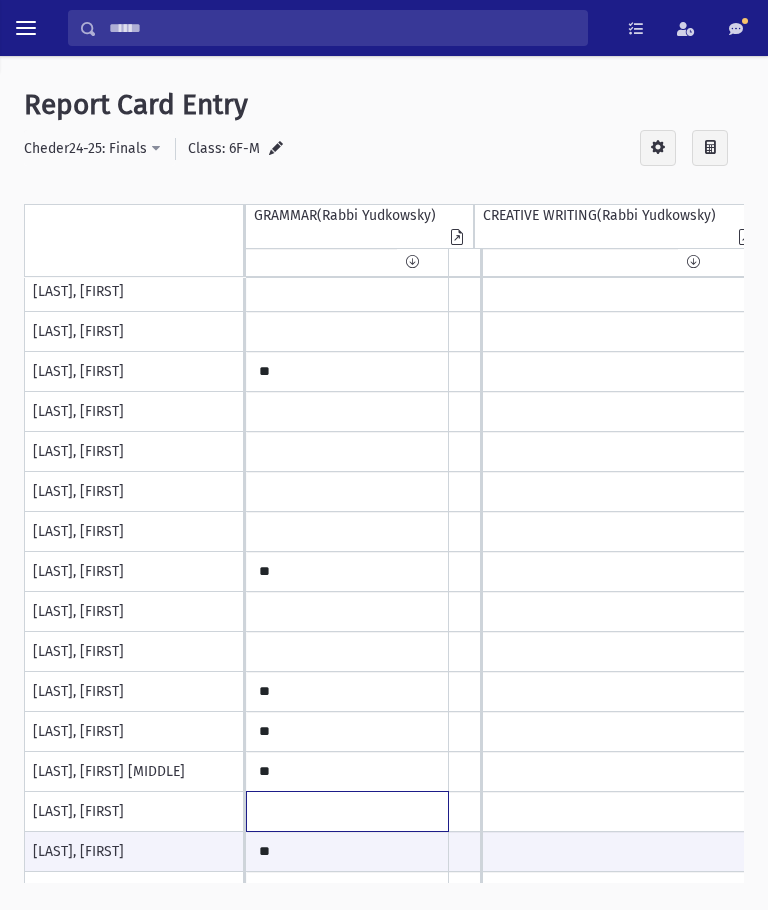 click at bounding box center [347, 92] 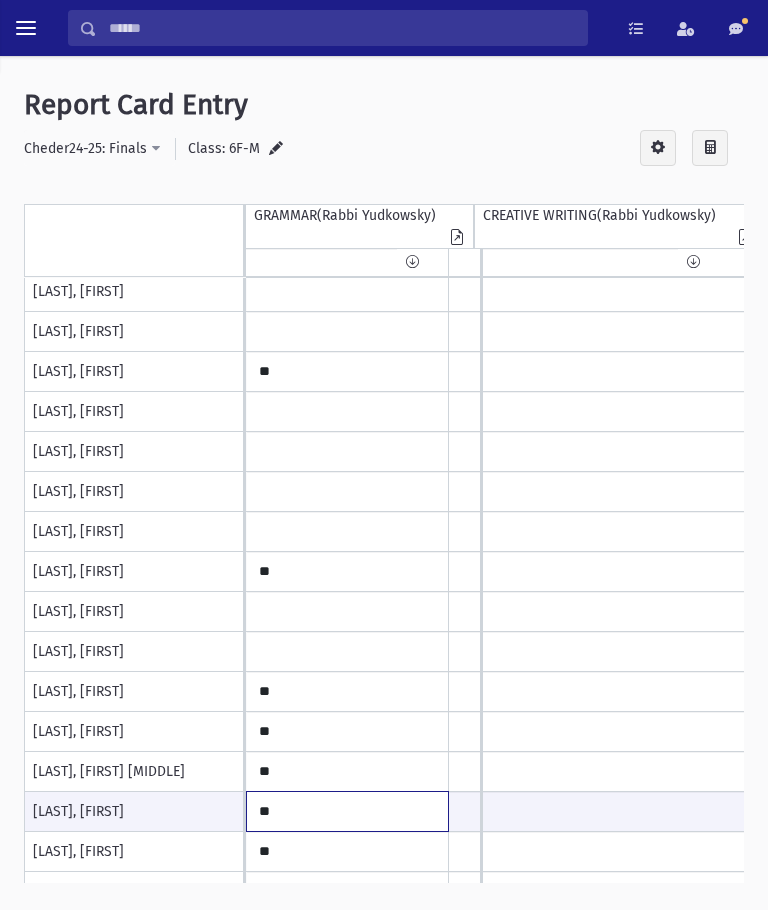 type on "**" 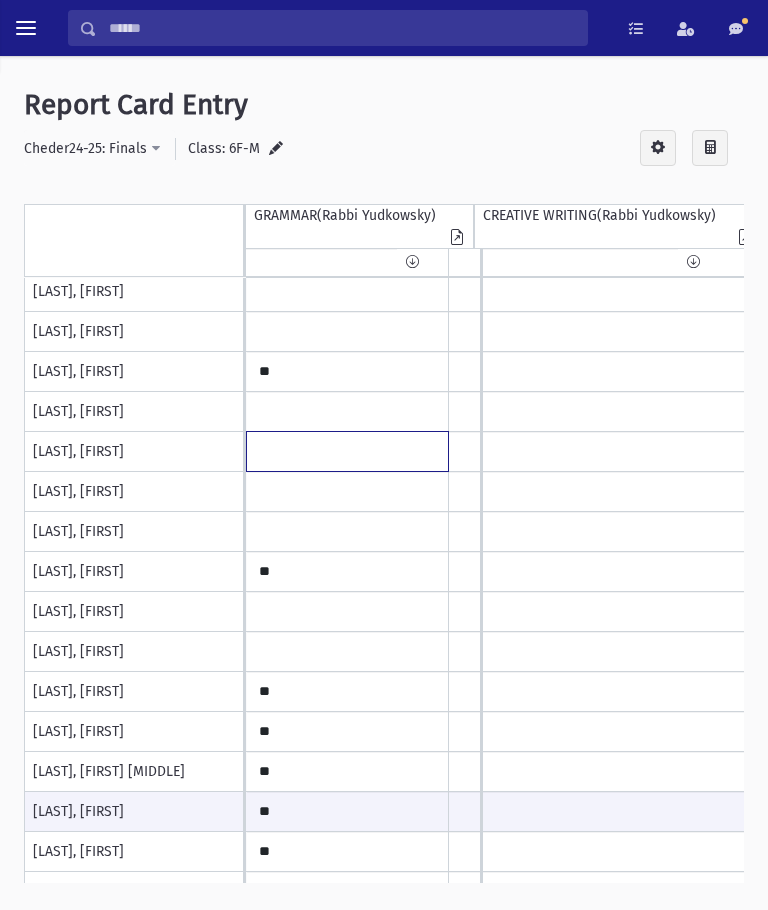 click at bounding box center (347, 92) 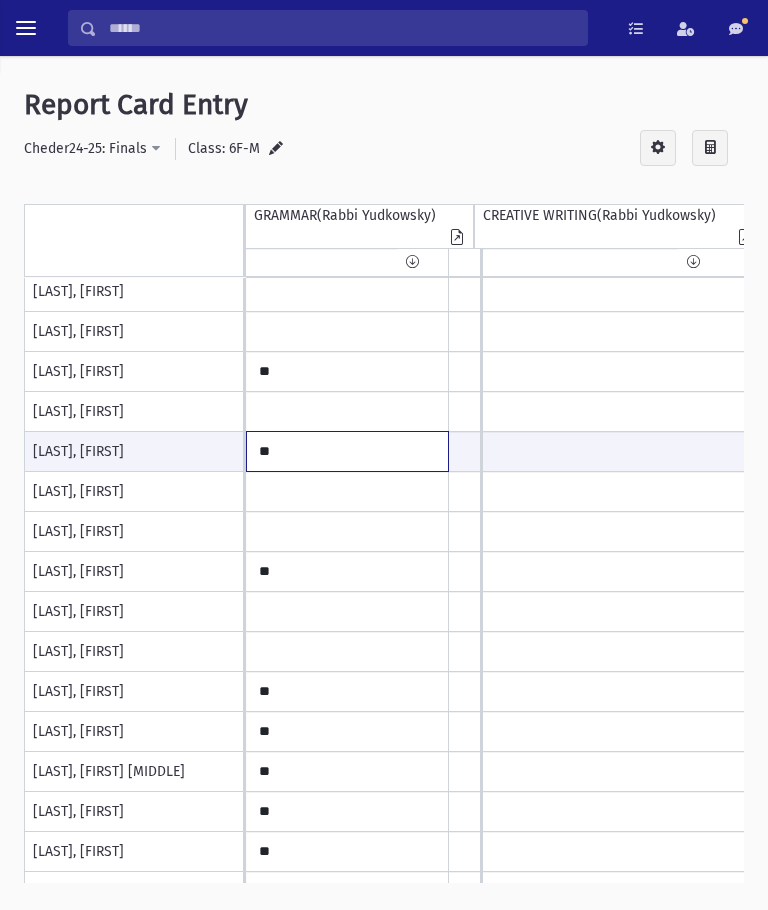 type on "**" 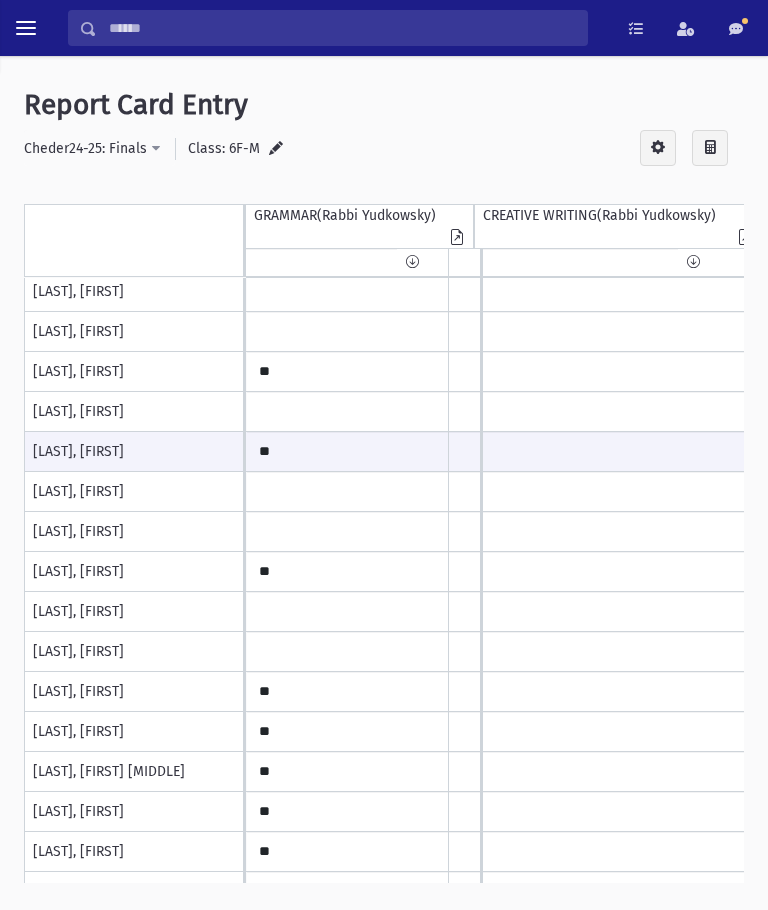 click at bounding box center [347, 92] 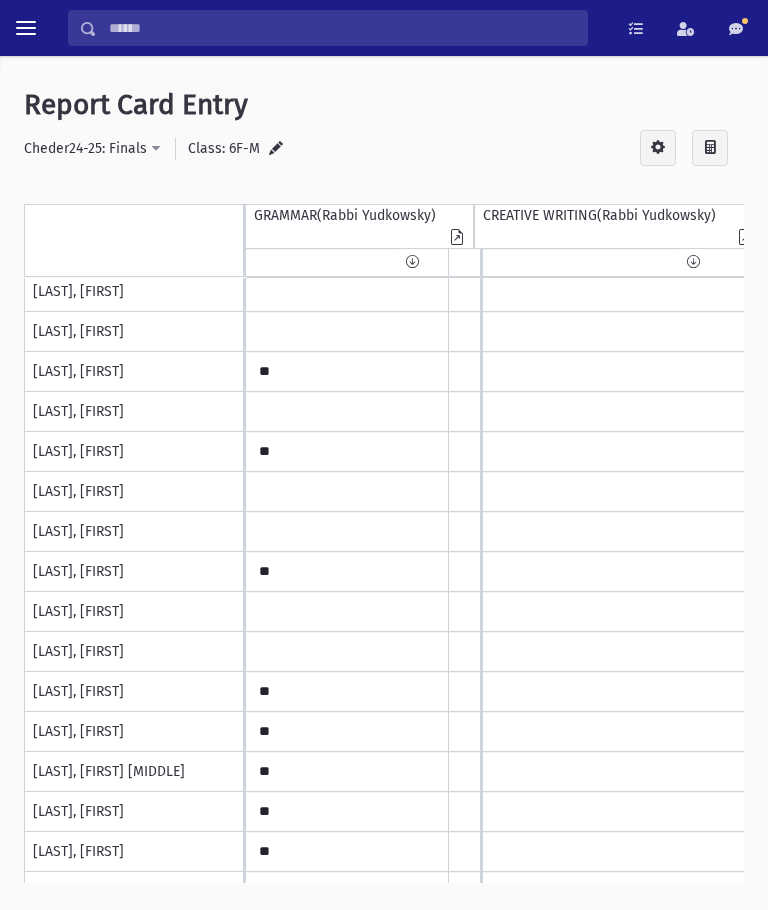 type on "**" 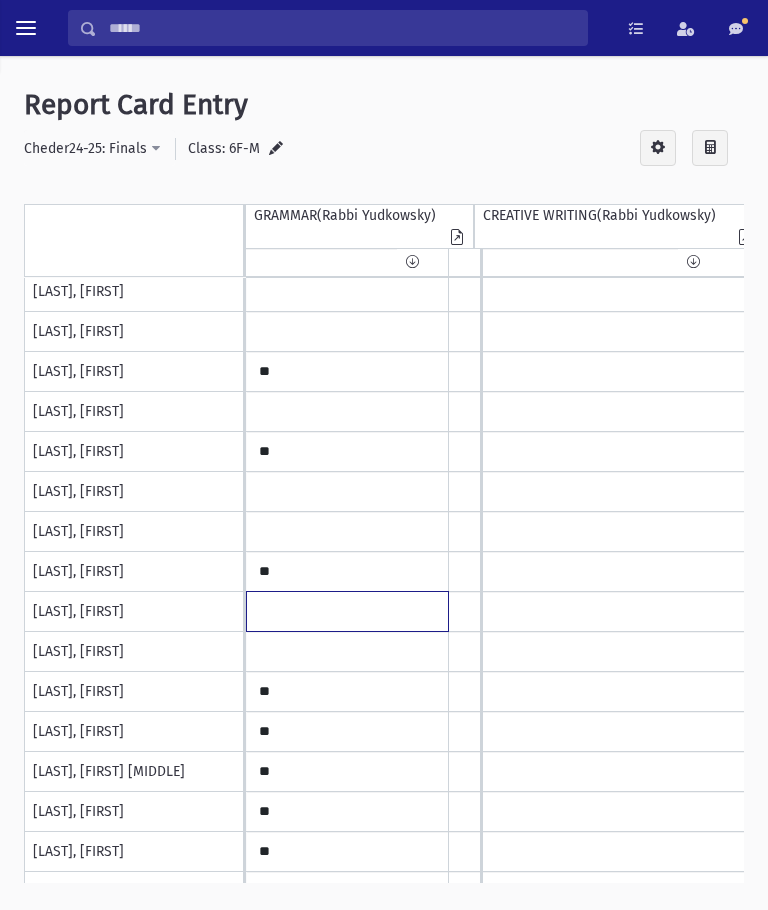 click at bounding box center (347, 92) 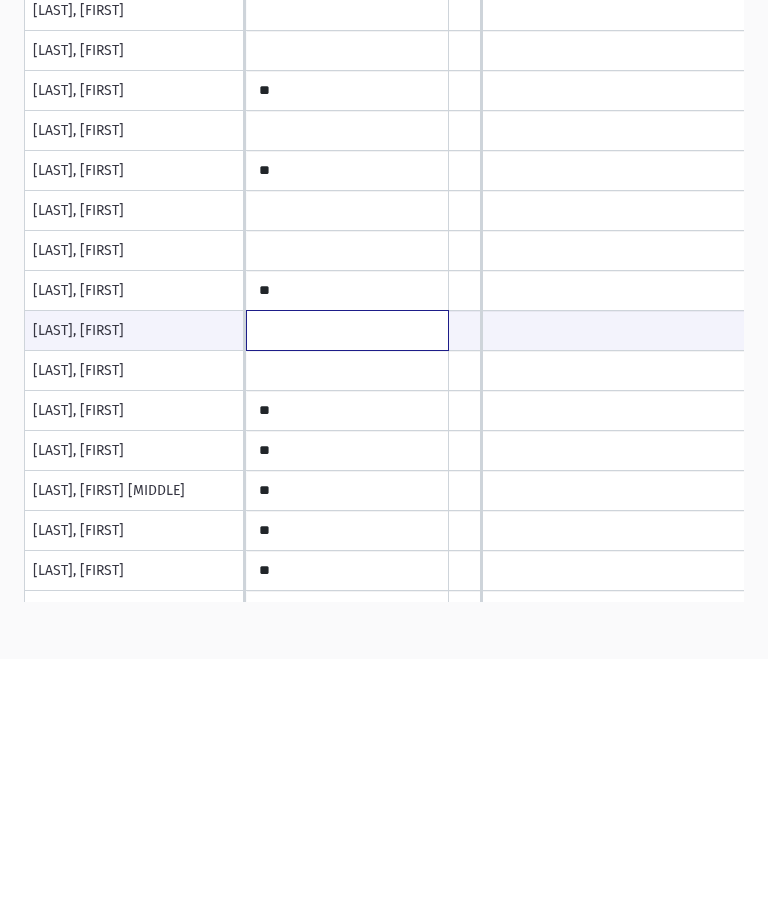 scroll, scrollTop: 0, scrollLeft: 0, axis: both 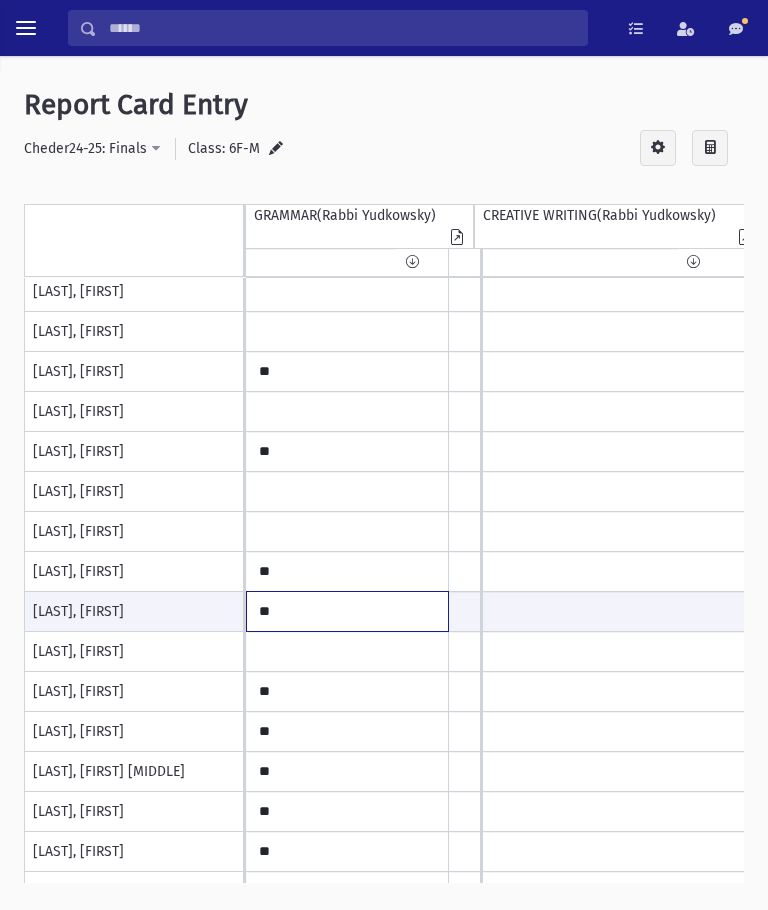 type on "**" 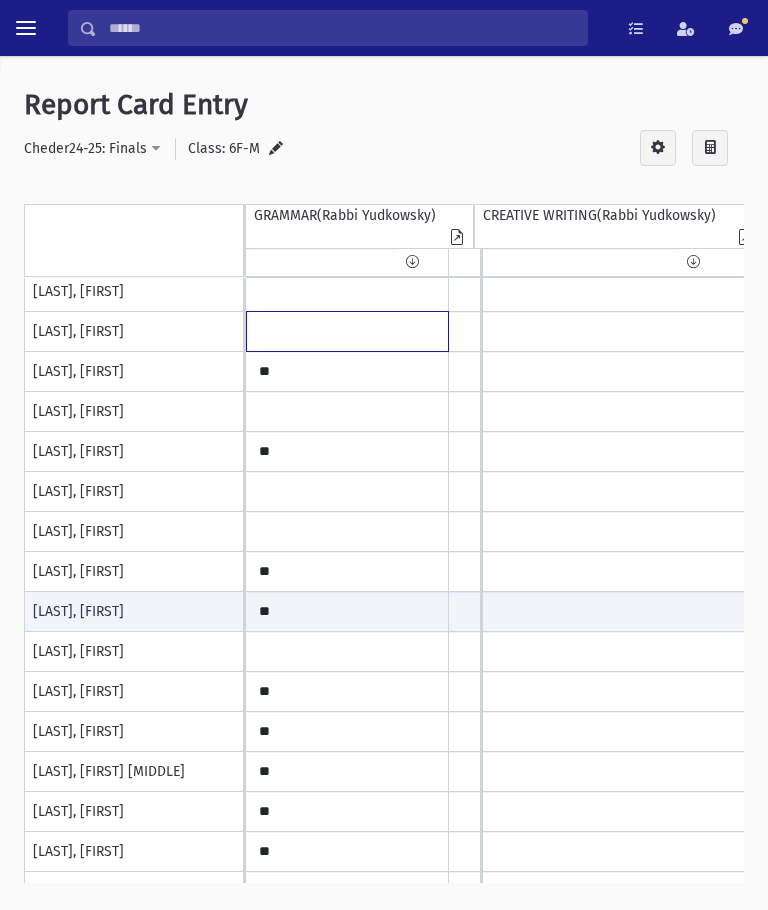click at bounding box center (347, 92) 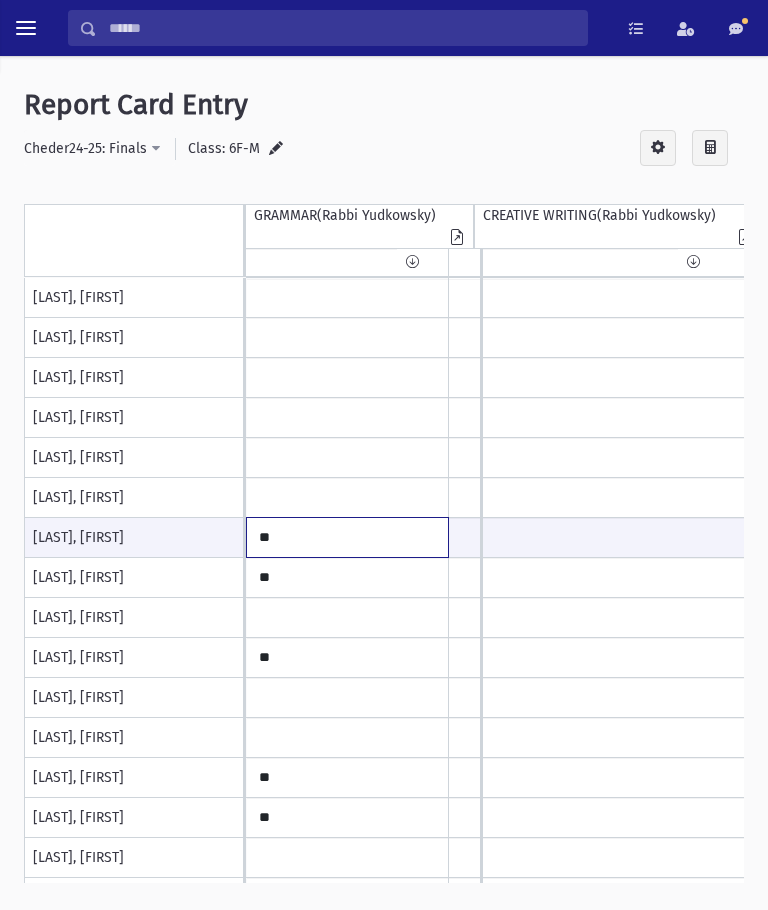 scroll, scrollTop: 0, scrollLeft: 0, axis: both 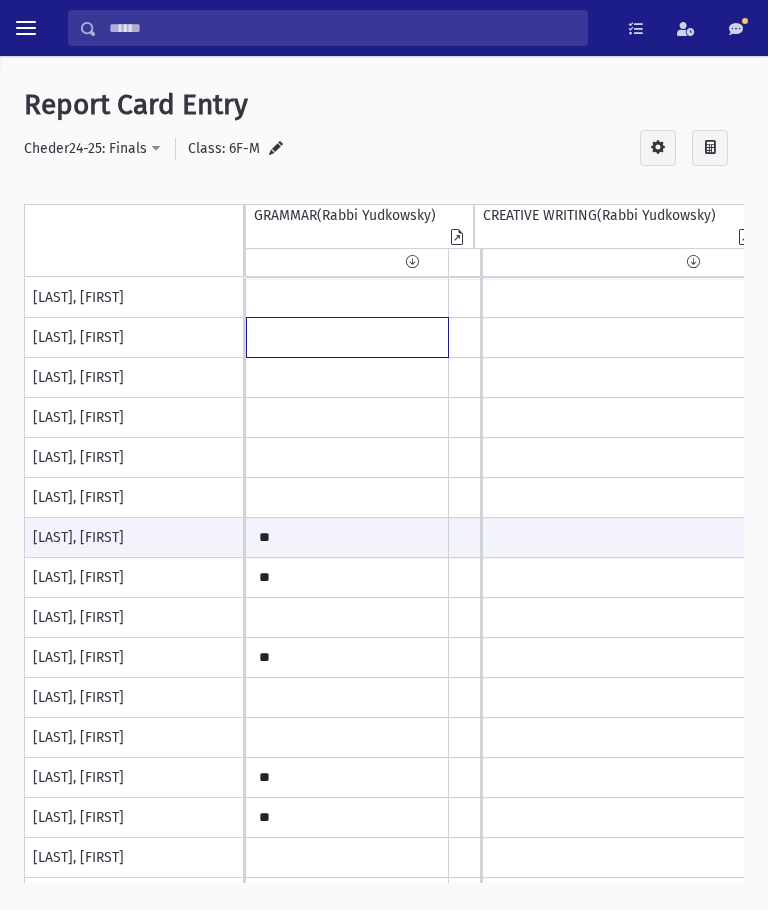 click at bounding box center [347, 298] 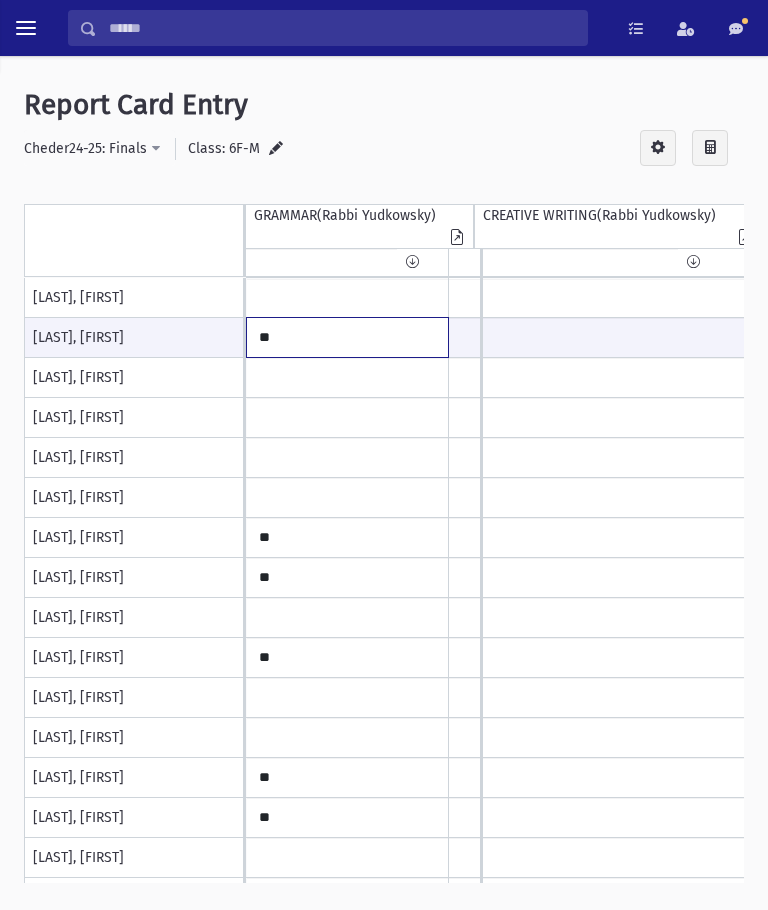 type on "**" 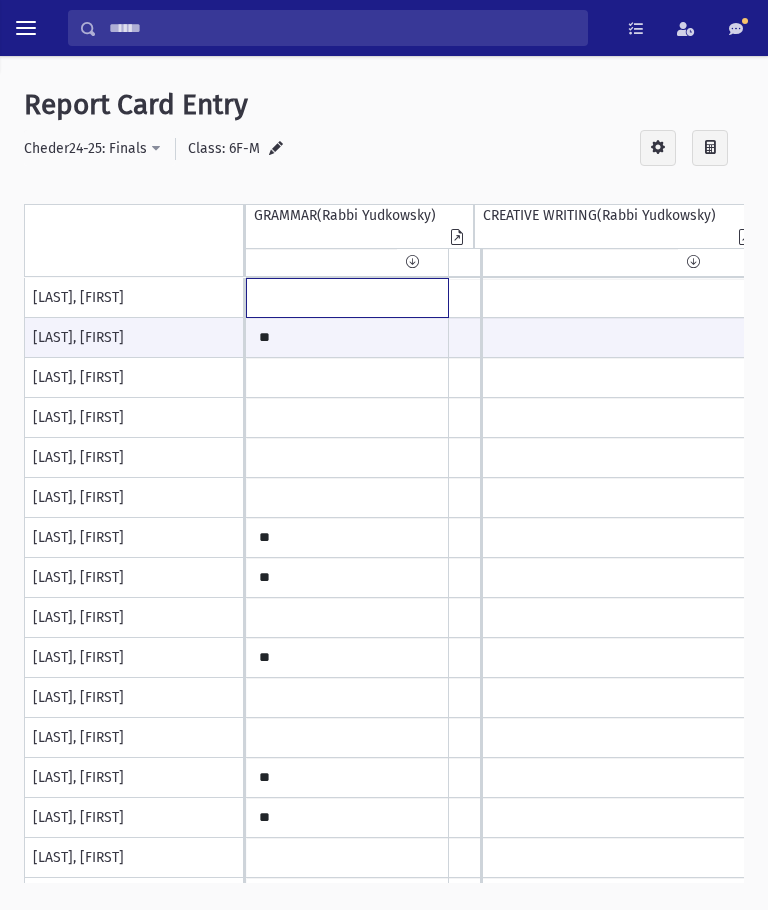 click at bounding box center [347, 298] 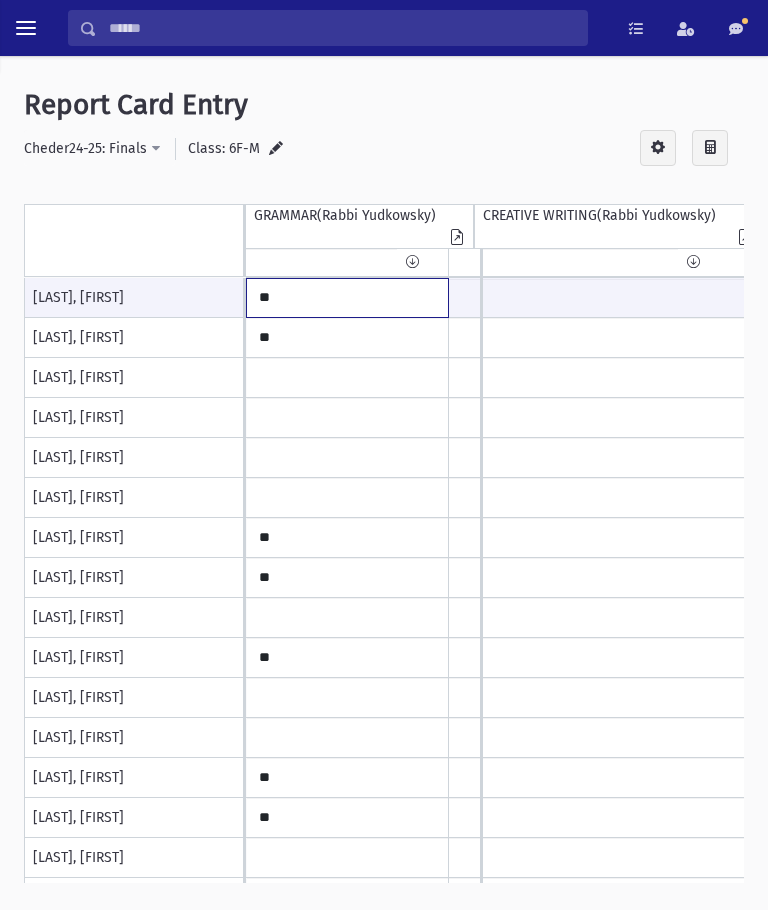 type on "**" 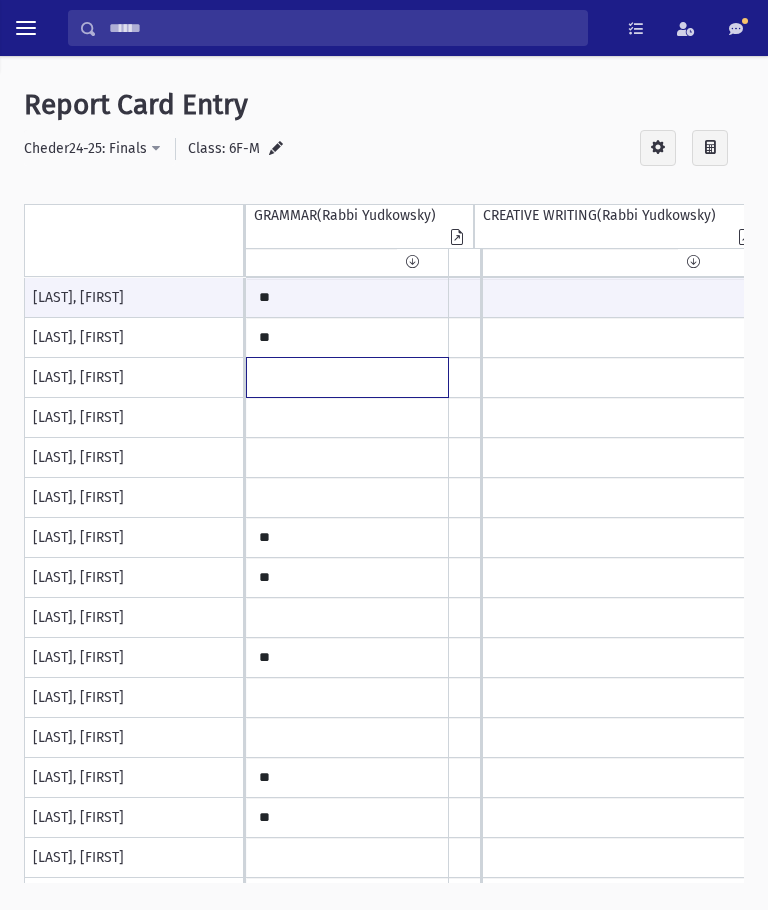 click at bounding box center [347, 298] 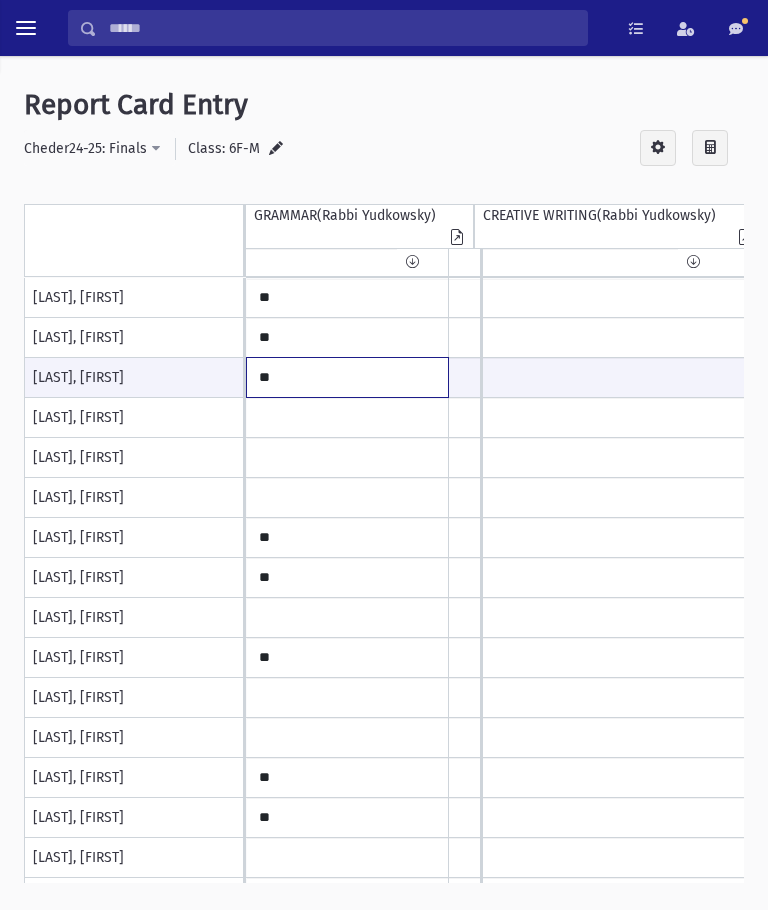 type on "**" 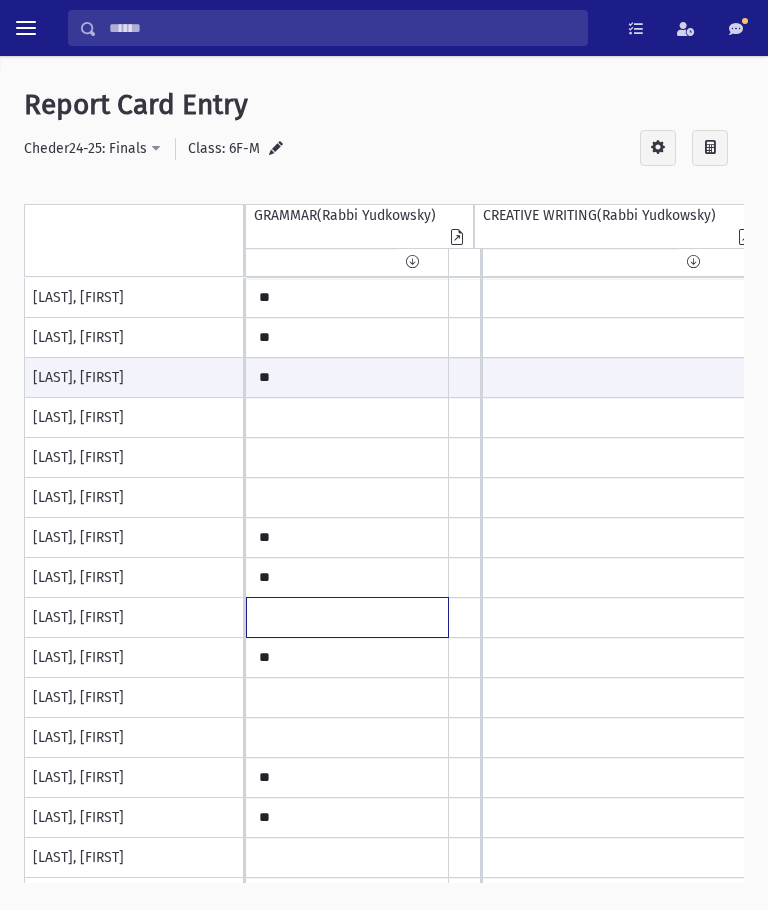 click at bounding box center (347, 298) 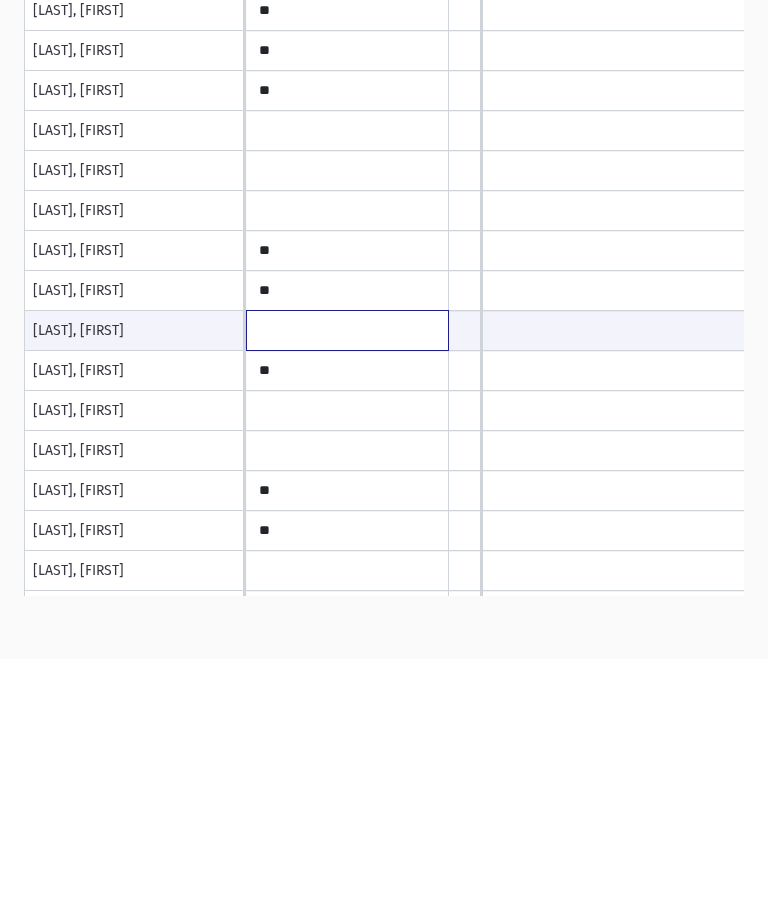 scroll, scrollTop: 0, scrollLeft: 0, axis: both 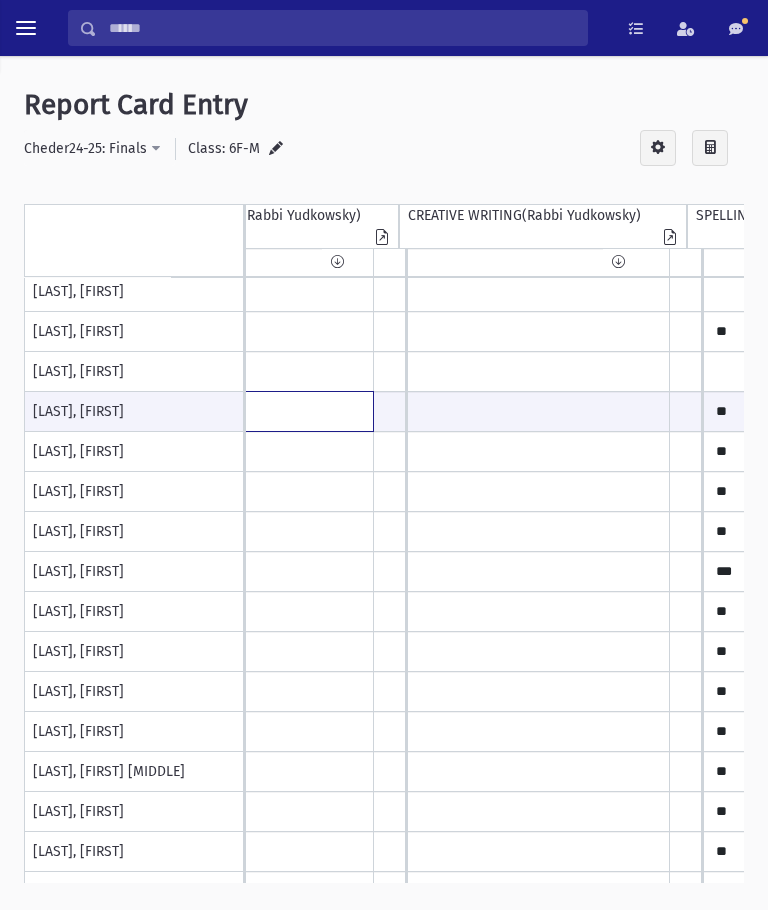 type on "**" 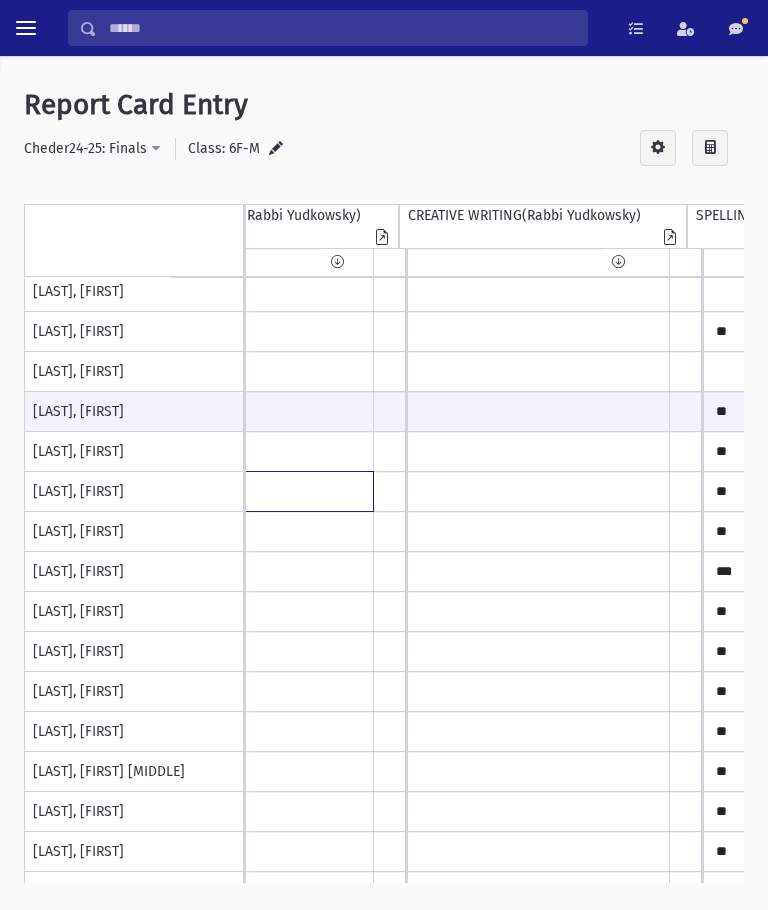 click at bounding box center [272, 92] 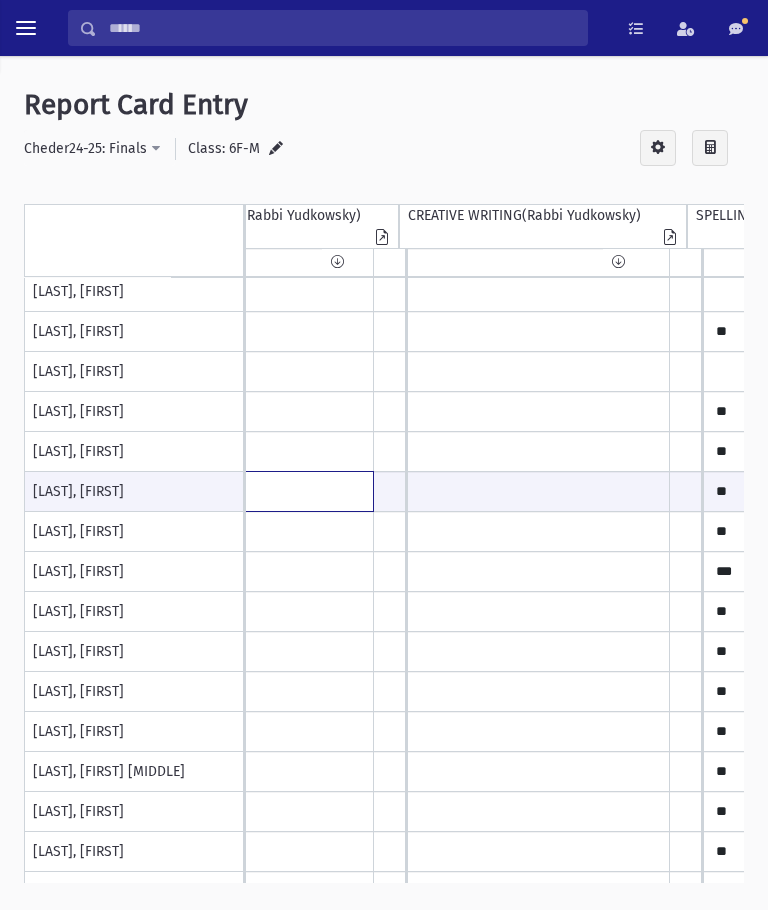 scroll, scrollTop: 197, scrollLeft: -5, axis: both 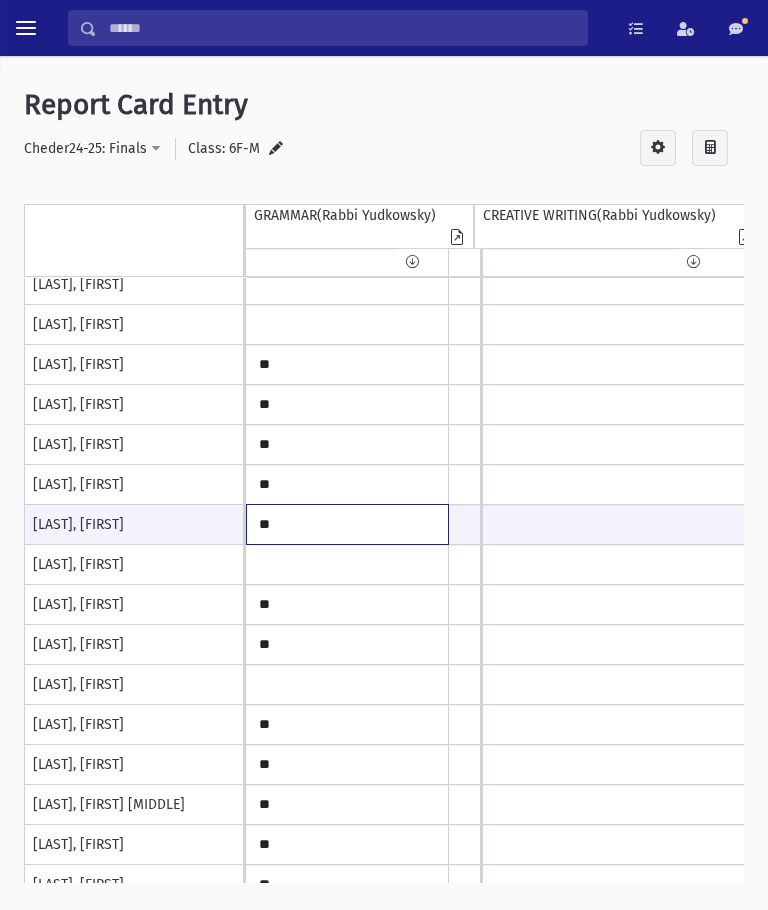 type on "**" 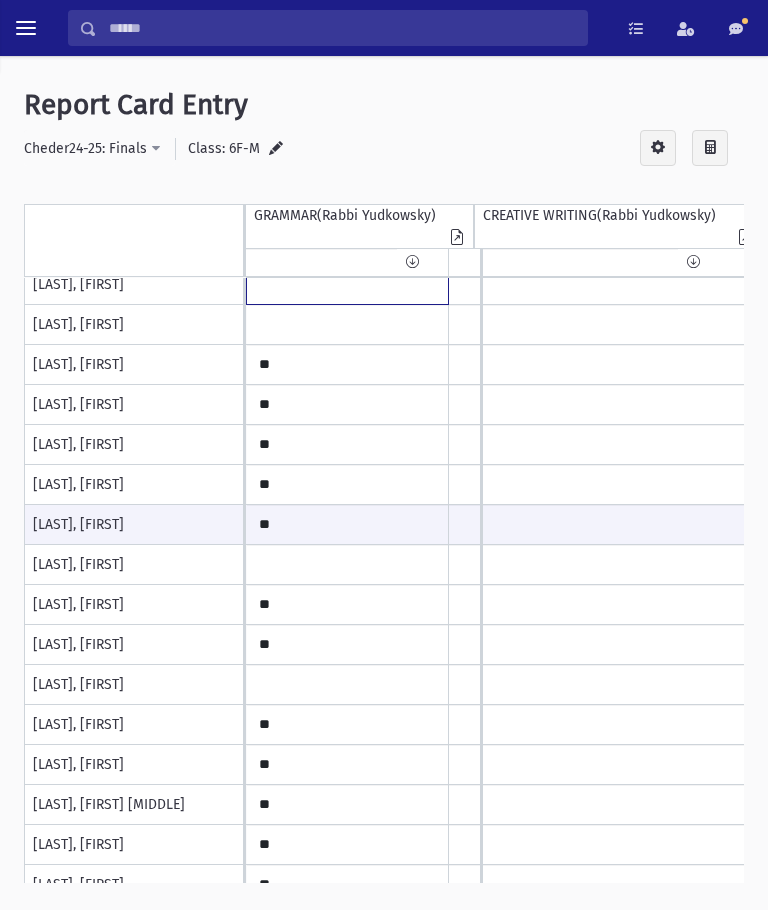 click at bounding box center (347, 125) 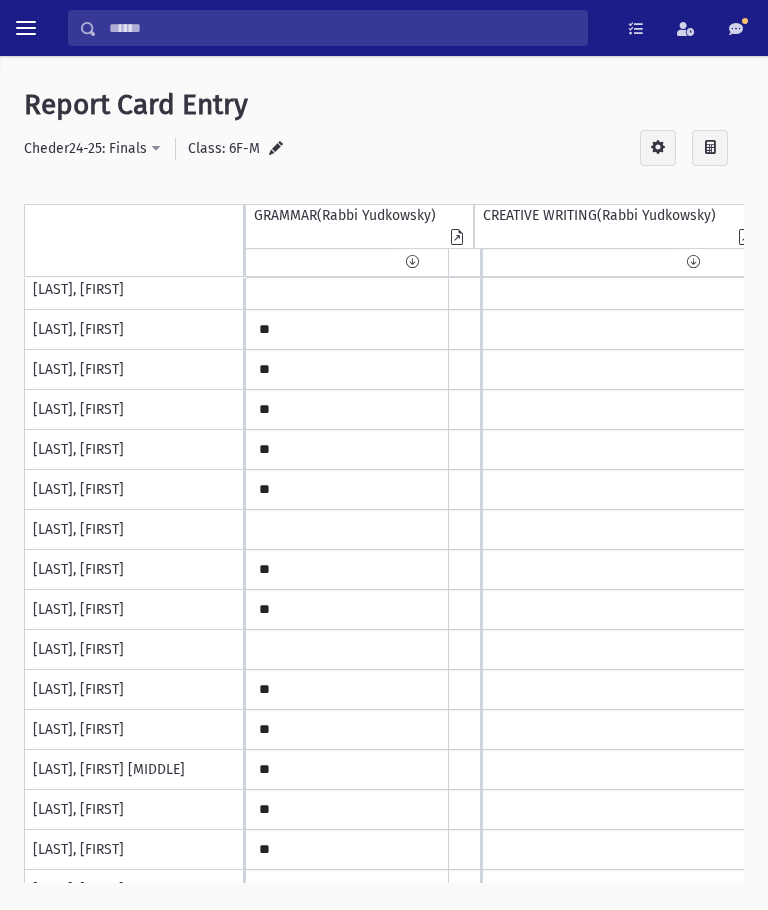 scroll, scrollTop: 206, scrollLeft: 0, axis: vertical 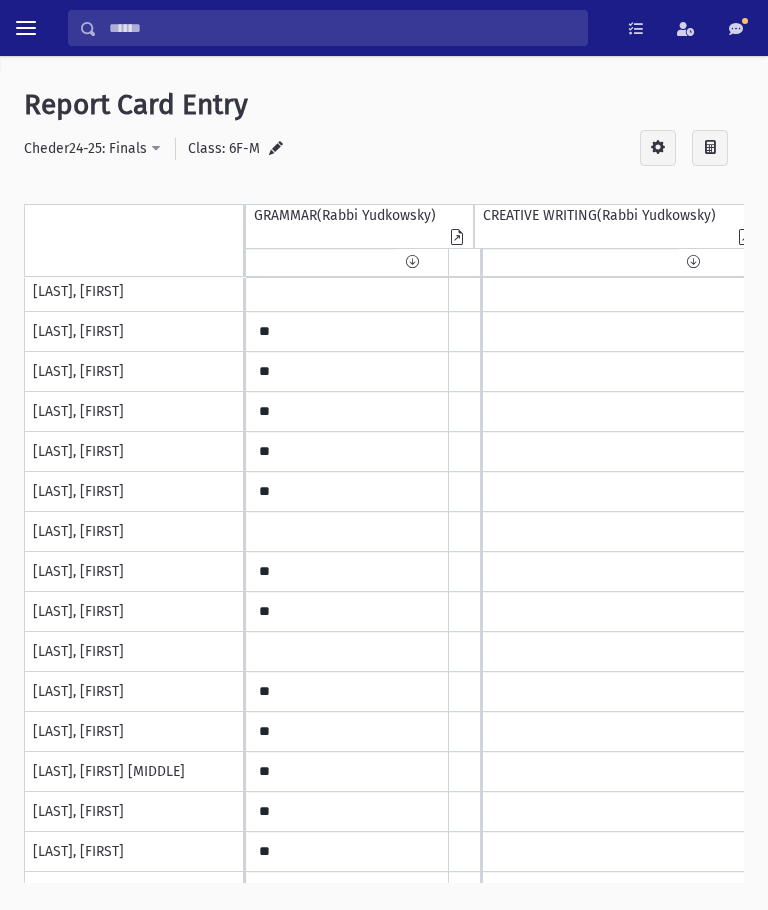 type on "**" 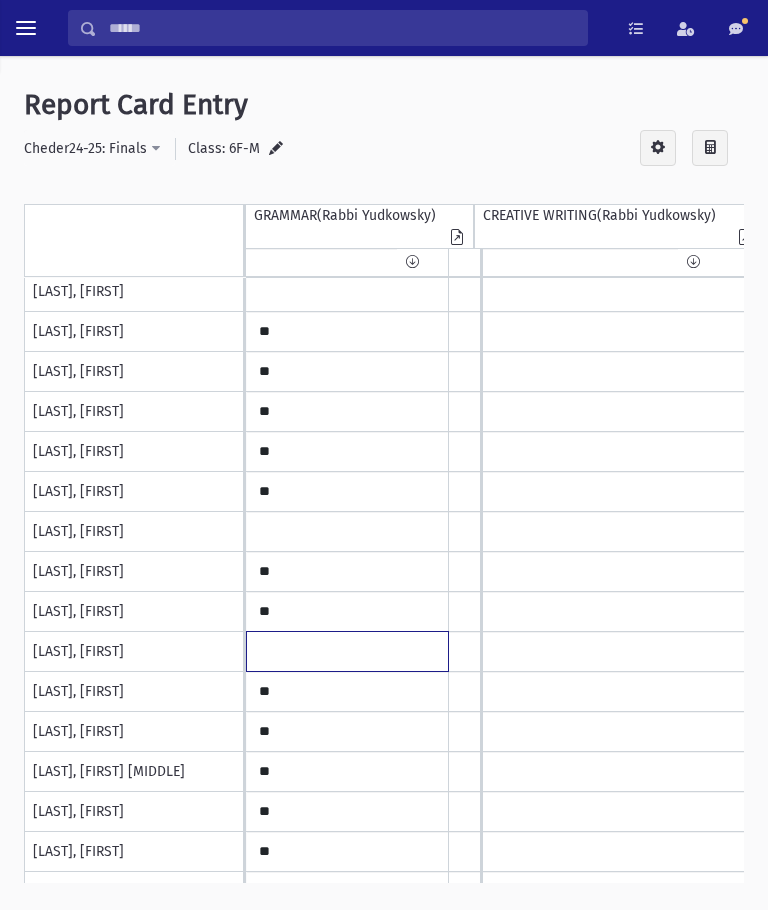 click at bounding box center [347, 92] 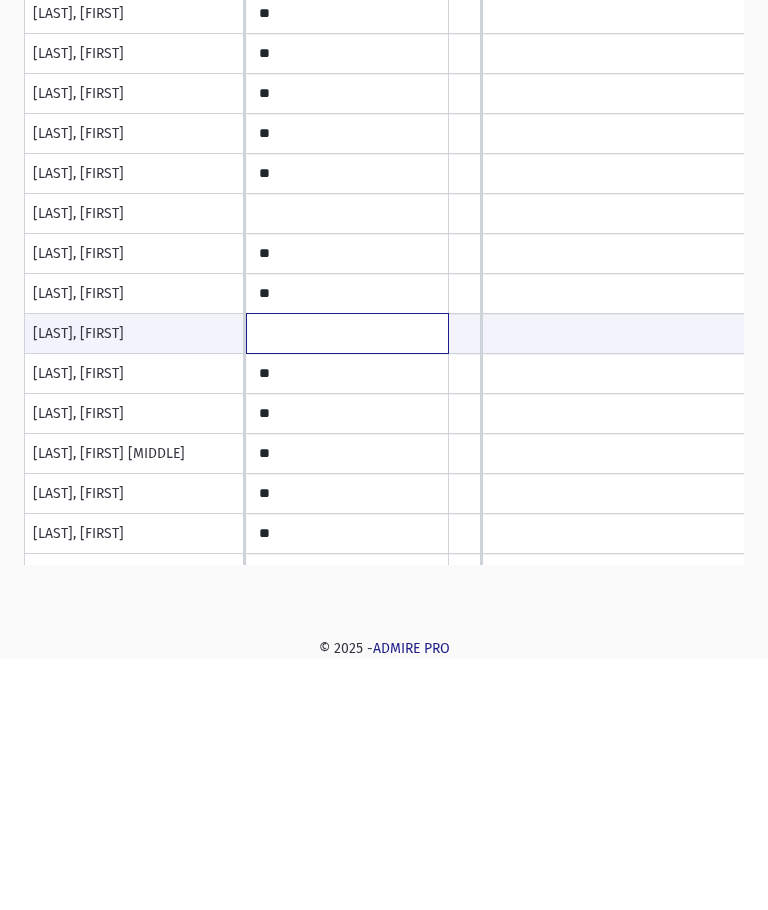 scroll, scrollTop: 0, scrollLeft: 0, axis: both 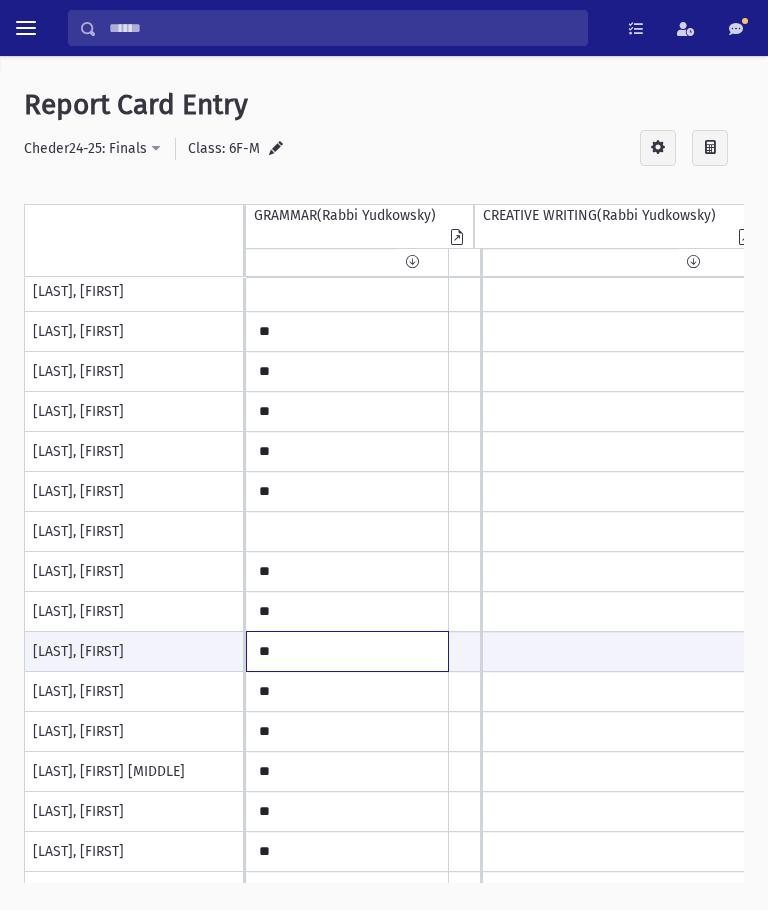 type on "**" 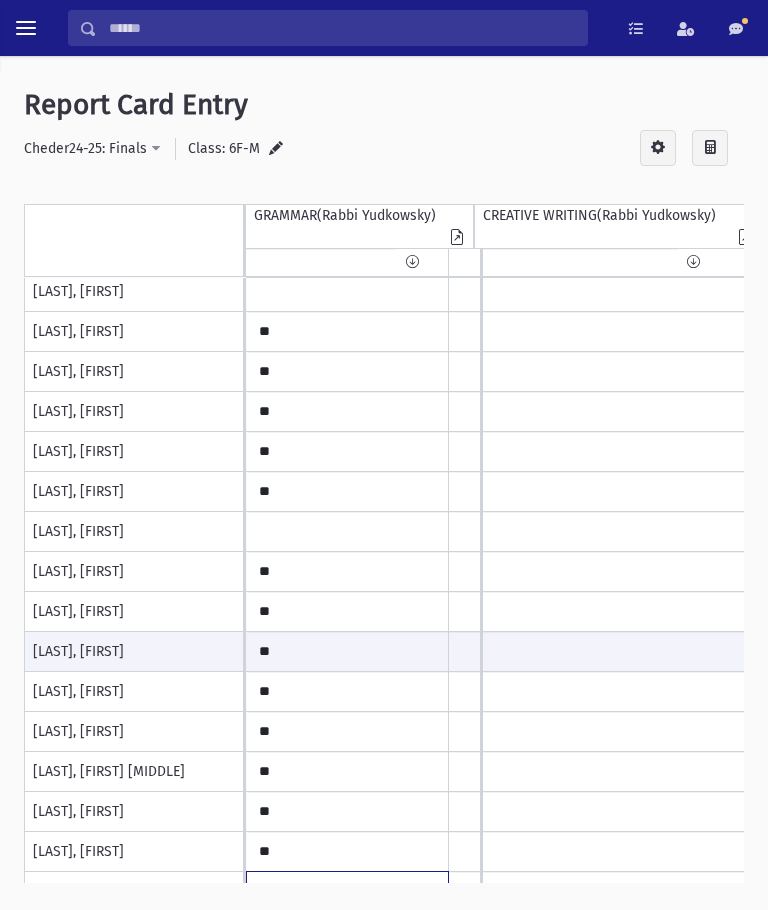 click at bounding box center (347, 92) 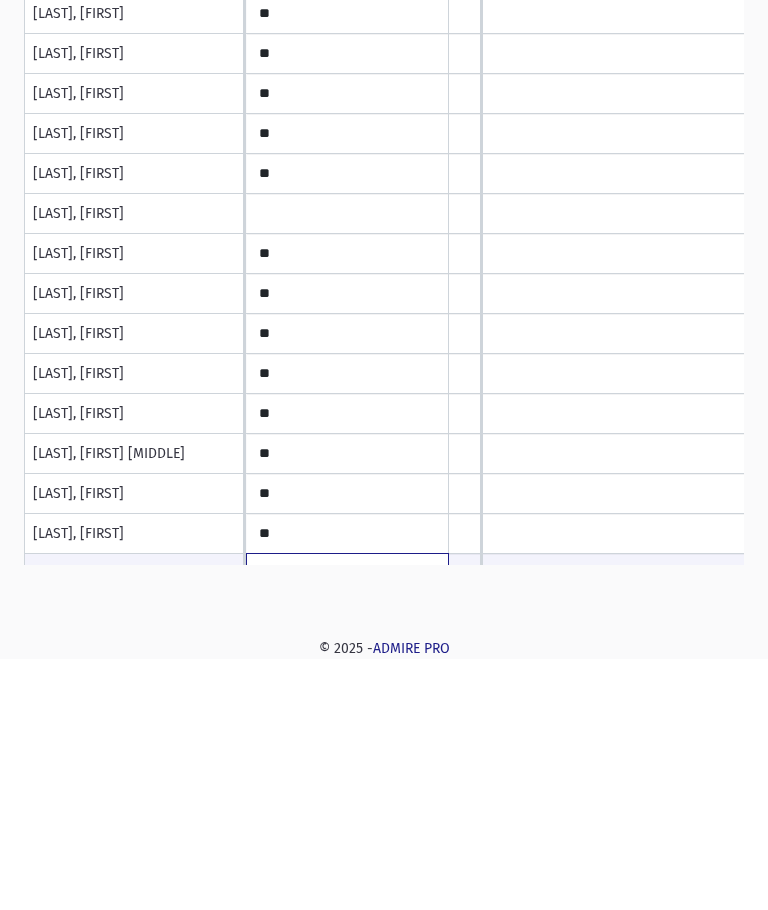 scroll, scrollTop: 0, scrollLeft: 0, axis: both 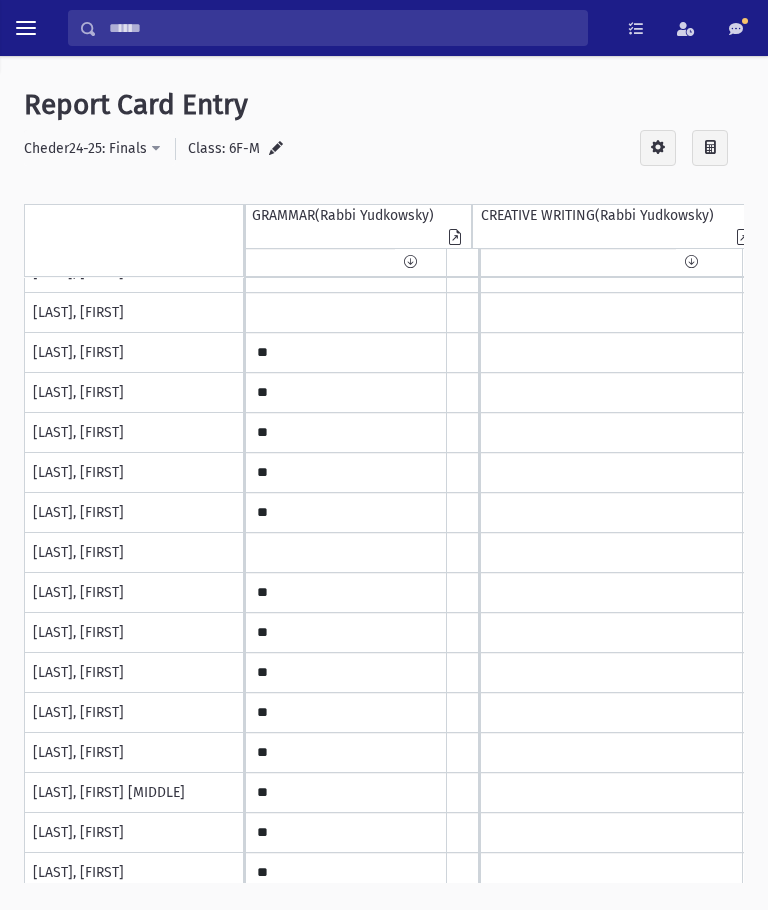 type on "**" 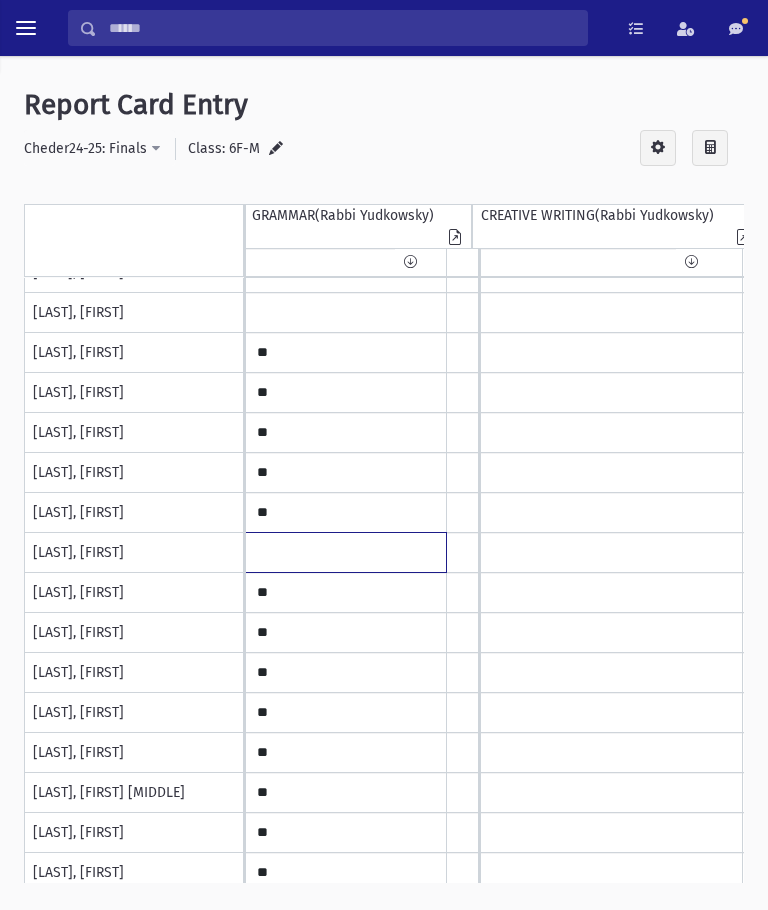 click at bounding box center (345, 113) 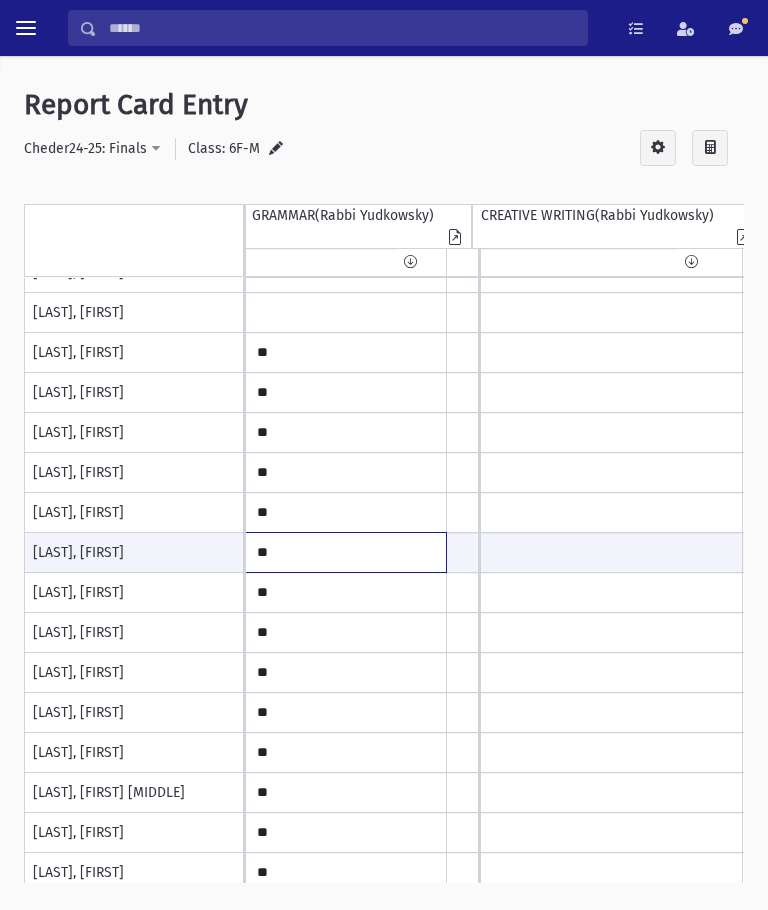 type on "**" 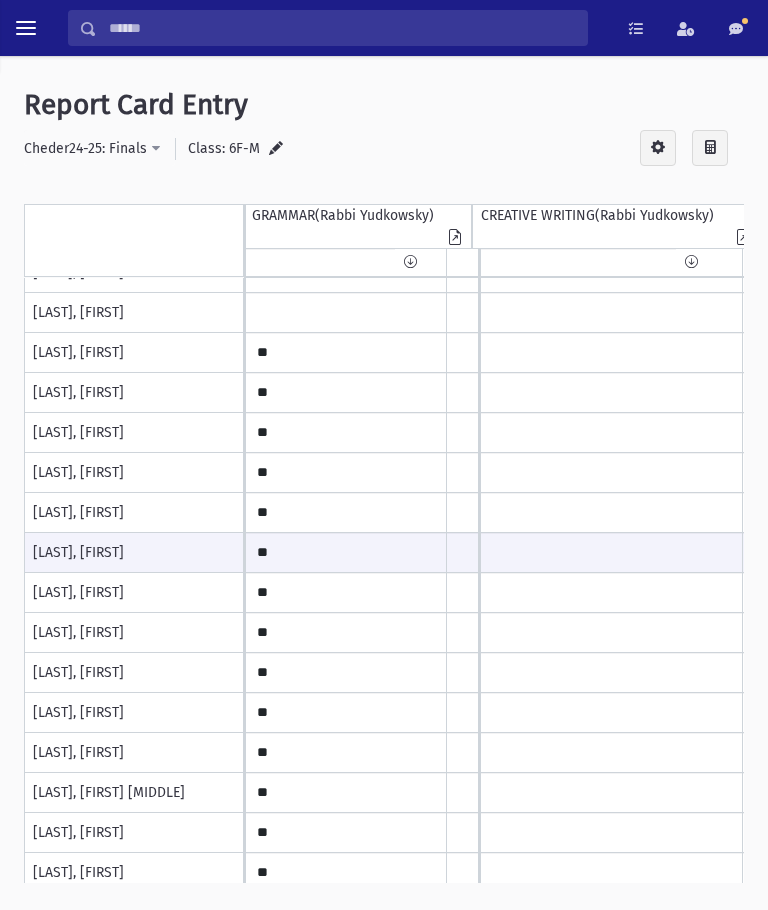 click on "Class: 6F-M" at bounding box center (224, 148) 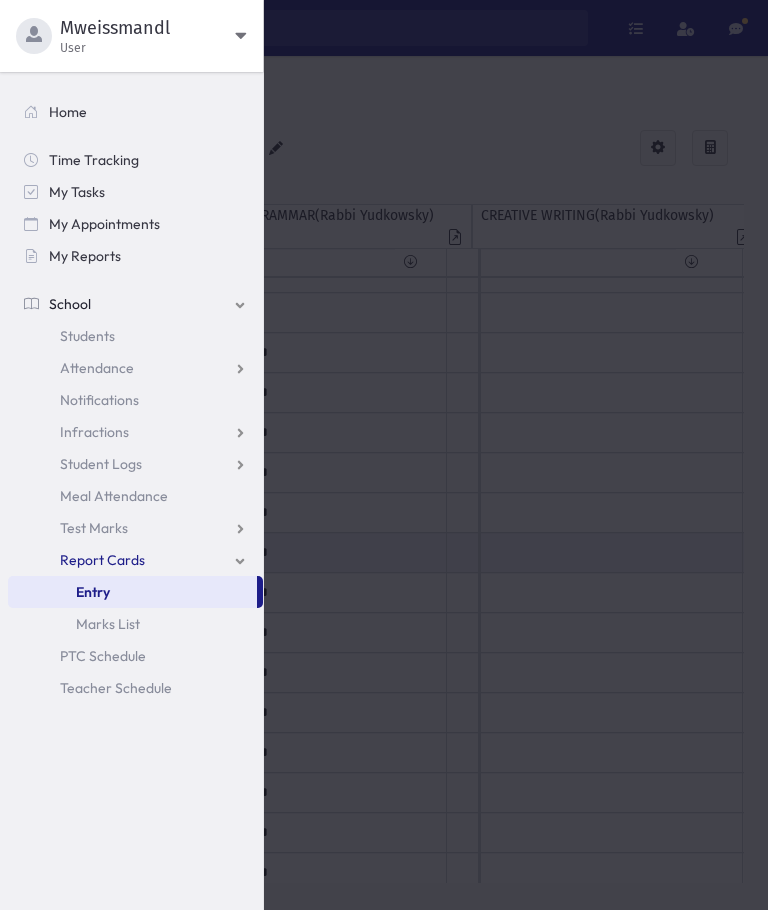 click on "Entry" at bounding box center (132, 592) 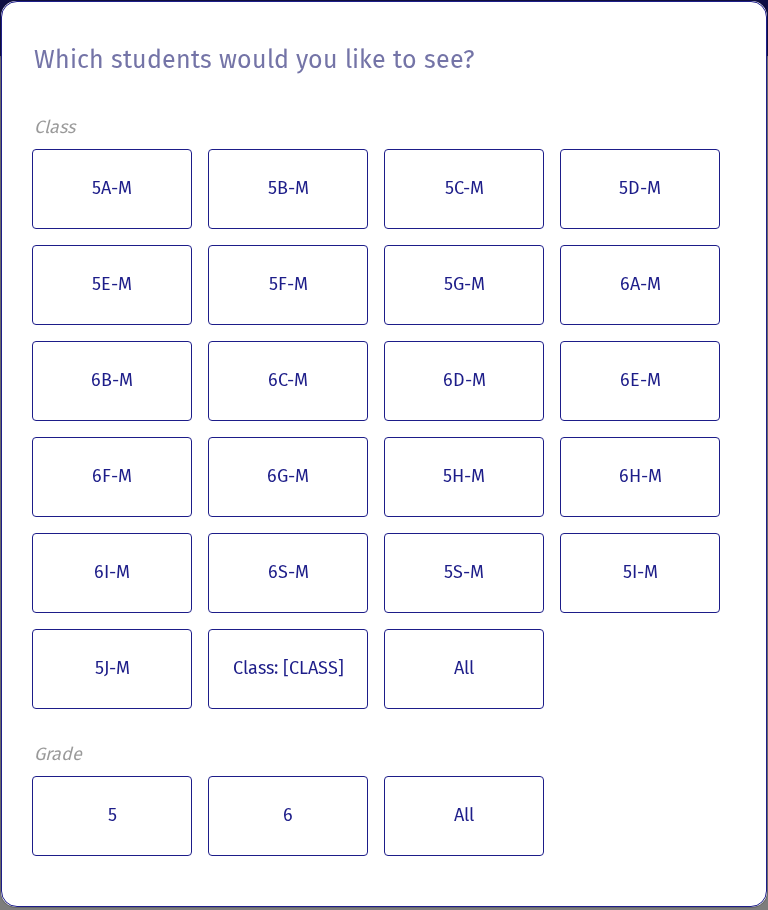 scroll, scrollTop: 0, scrollLeft: 0, axis: both 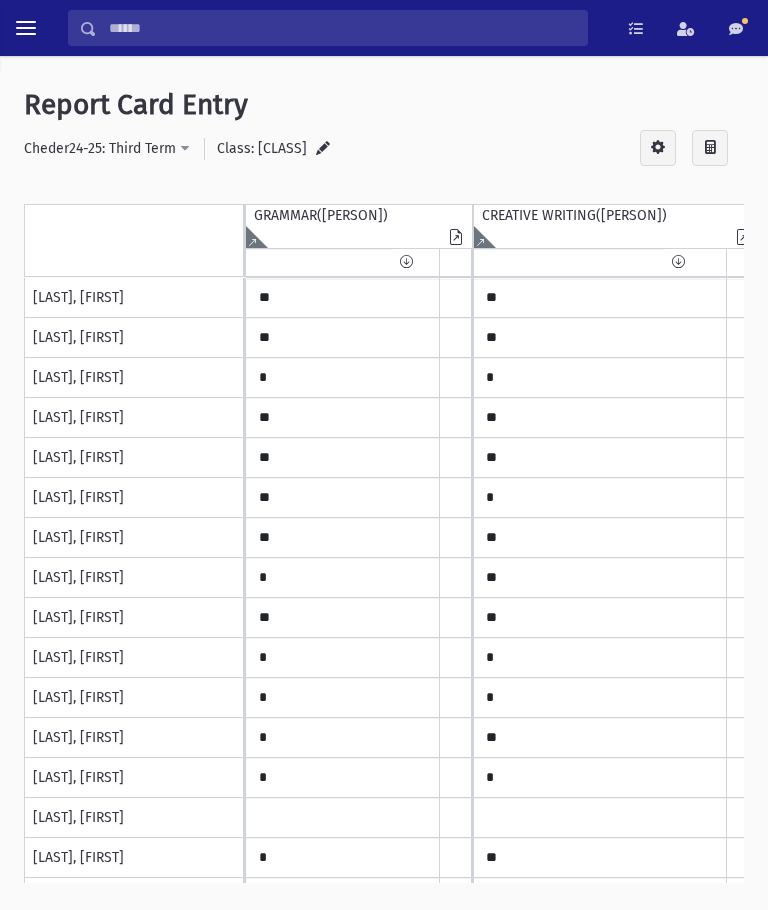 click on "Cheder24-25: Third Term" at bounding box center [100, 148] 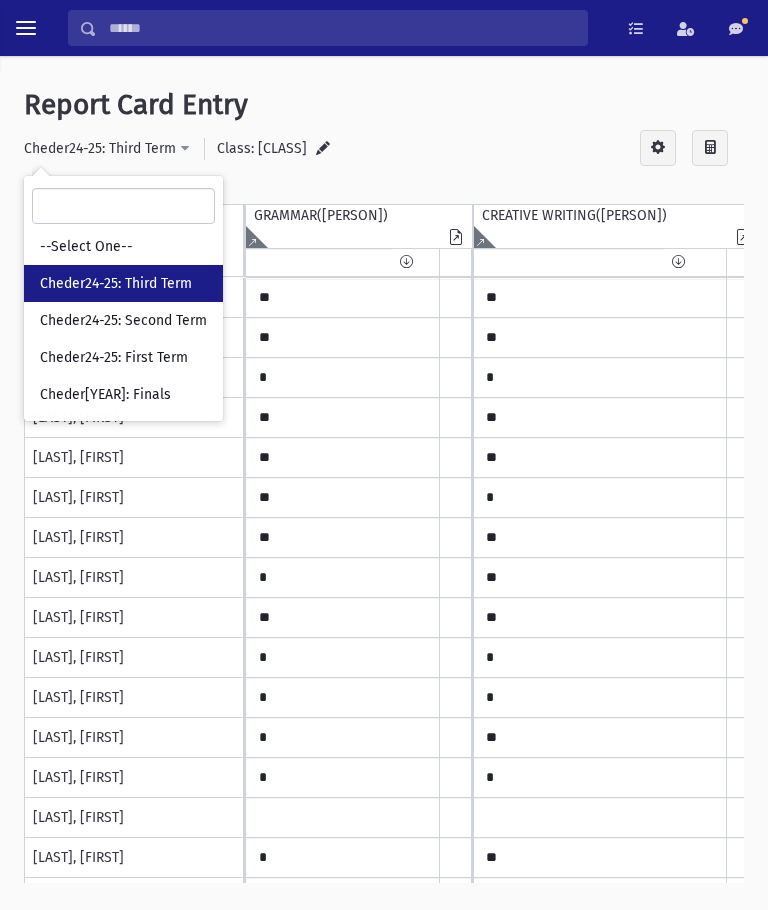 click on "Cheder[YEAR]: Third Term" at bounding box center (100, 148) 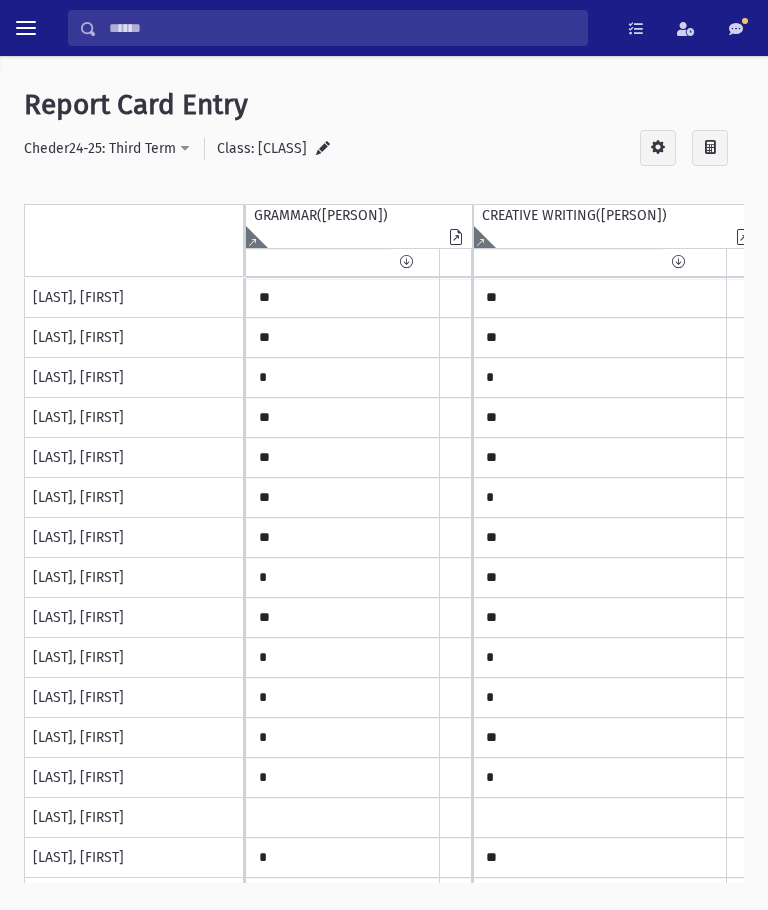 click on "Cheder[YEAR]: Third Term" at bounding box center [100, 148] 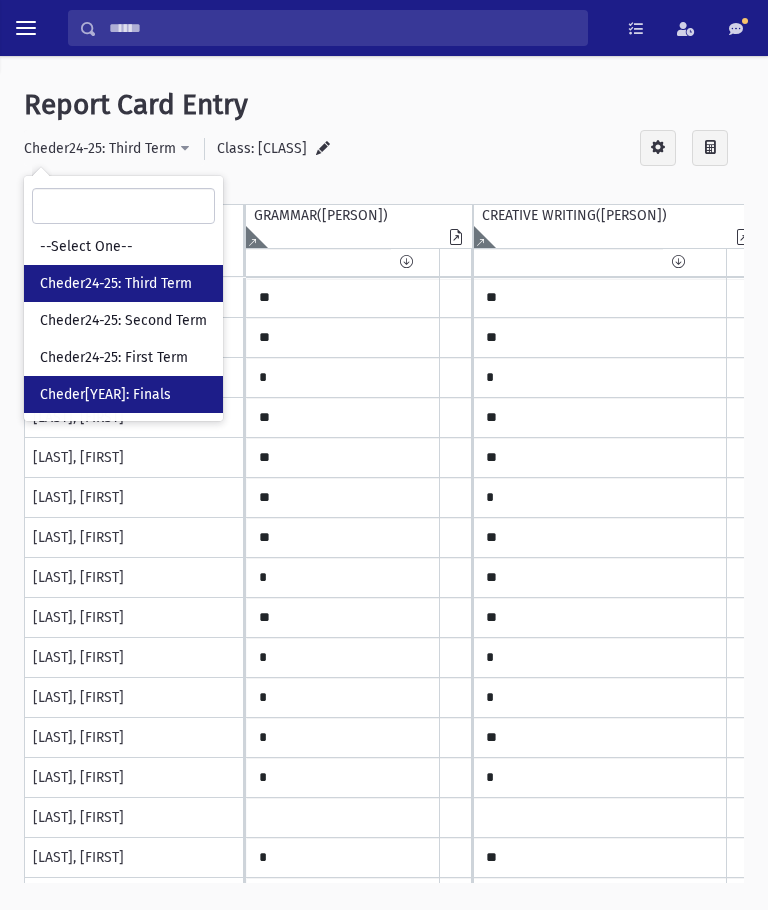 click on "Cheder24-25: Finals" at bounding box center [105, 395] 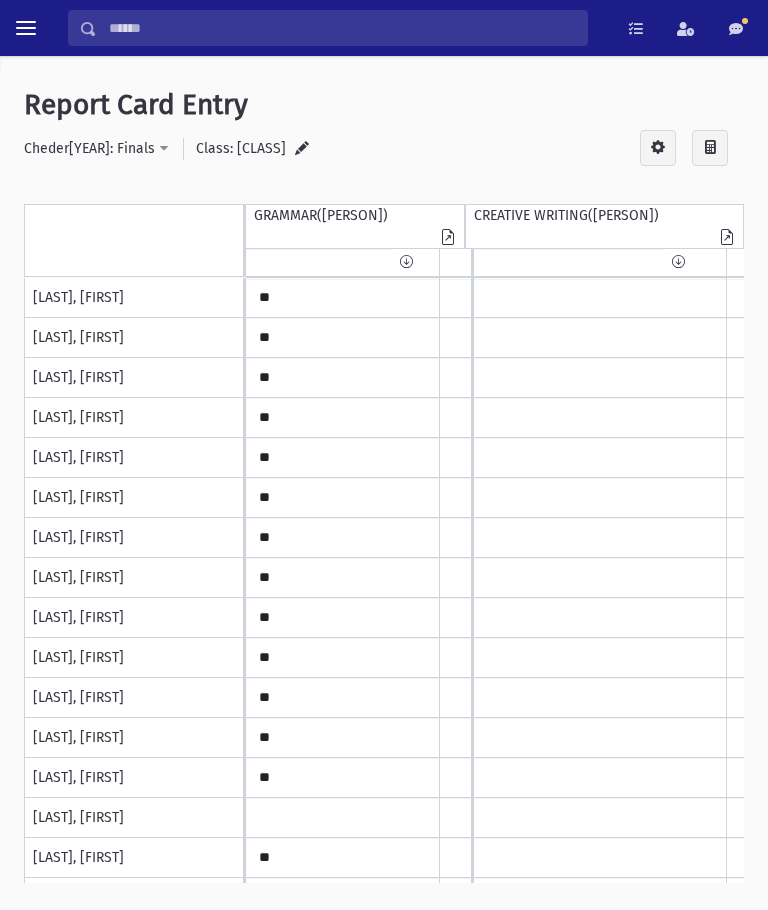 click on "**********" at bounding box center [384, 498] 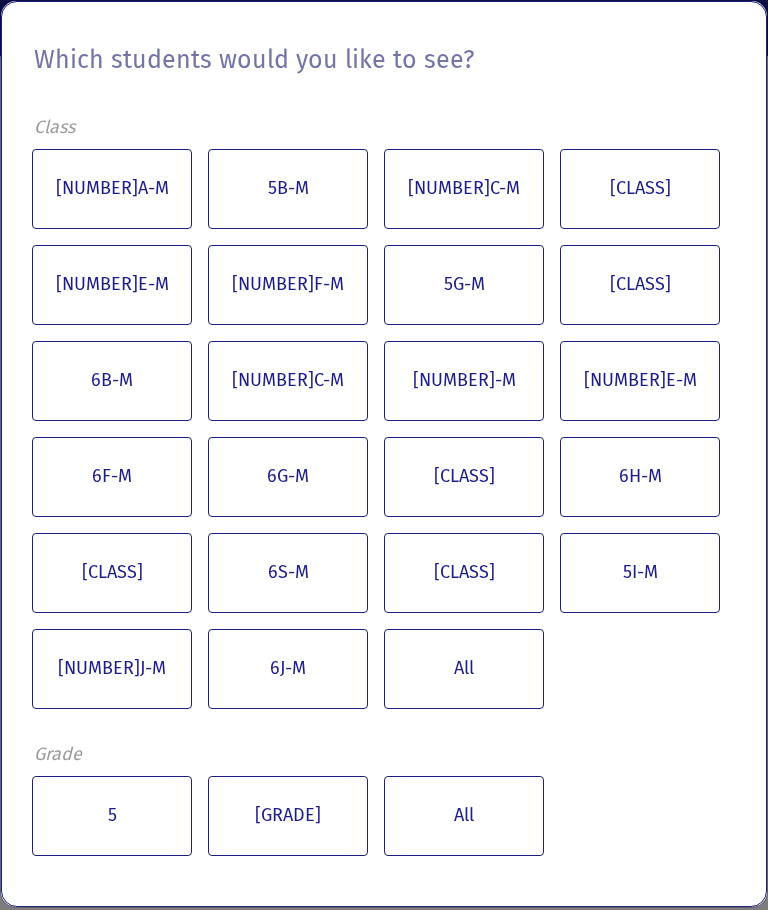 scroll, scrollTop: 0, scrollLeft: 0, axis: both 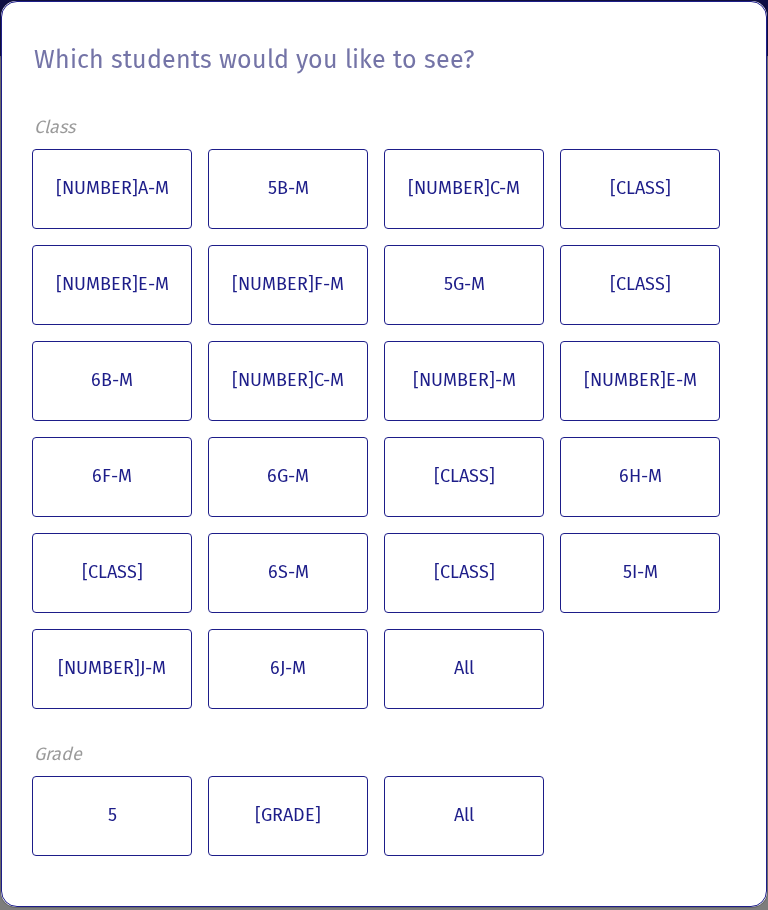 click on "[GRADE]" at bounding box center [288, 816] 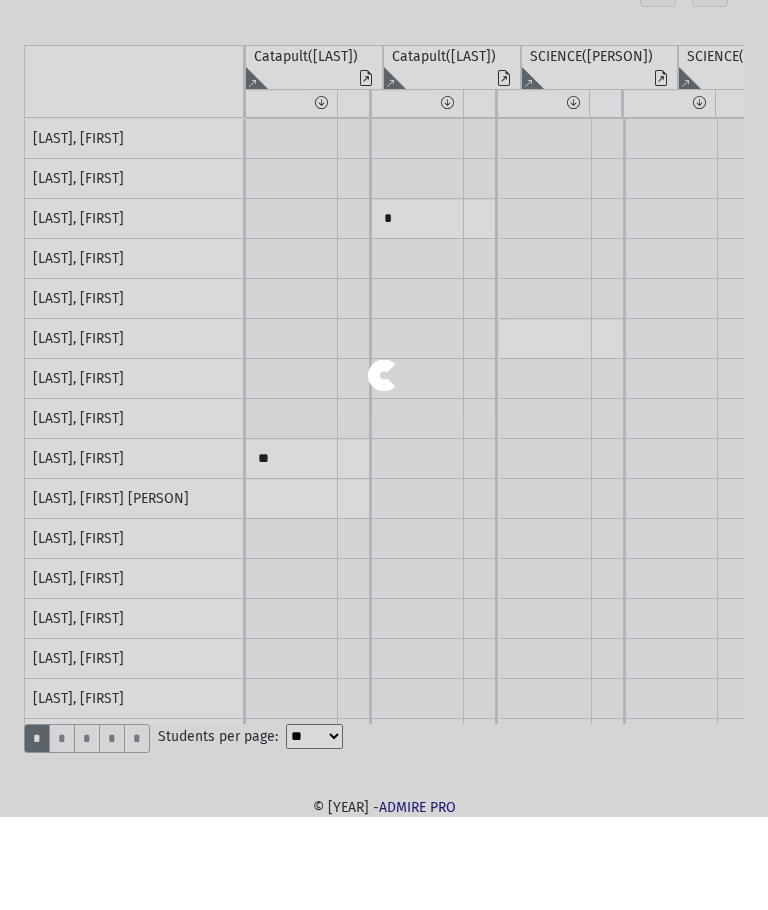 scroll, scrollTop: 0, scrollLeft: 0, axis: both 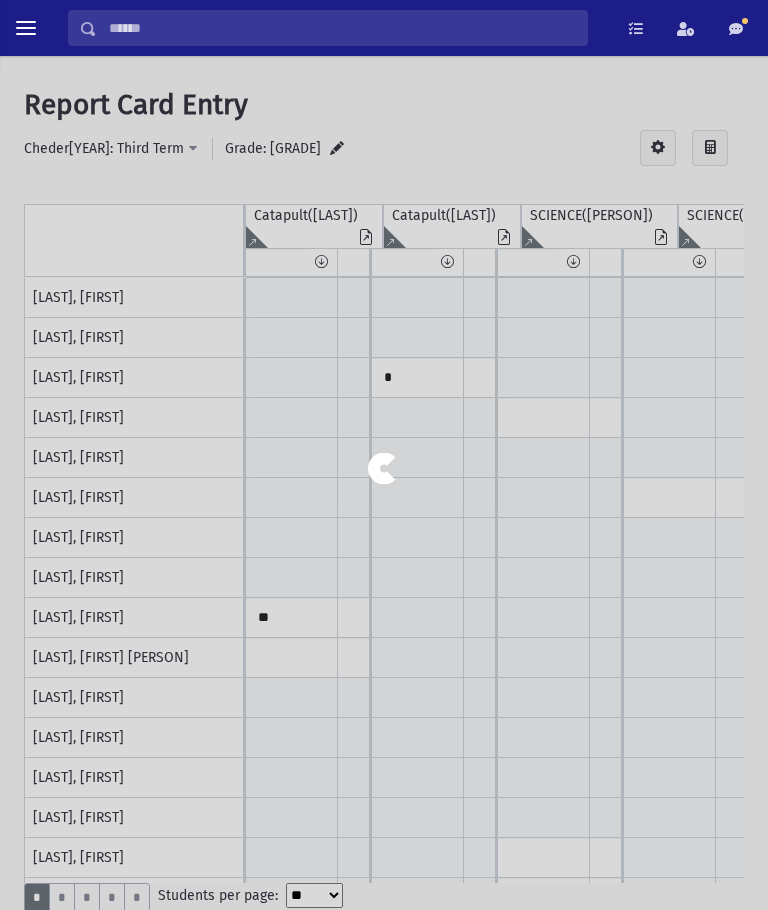click at bounding box center [384, 455] 